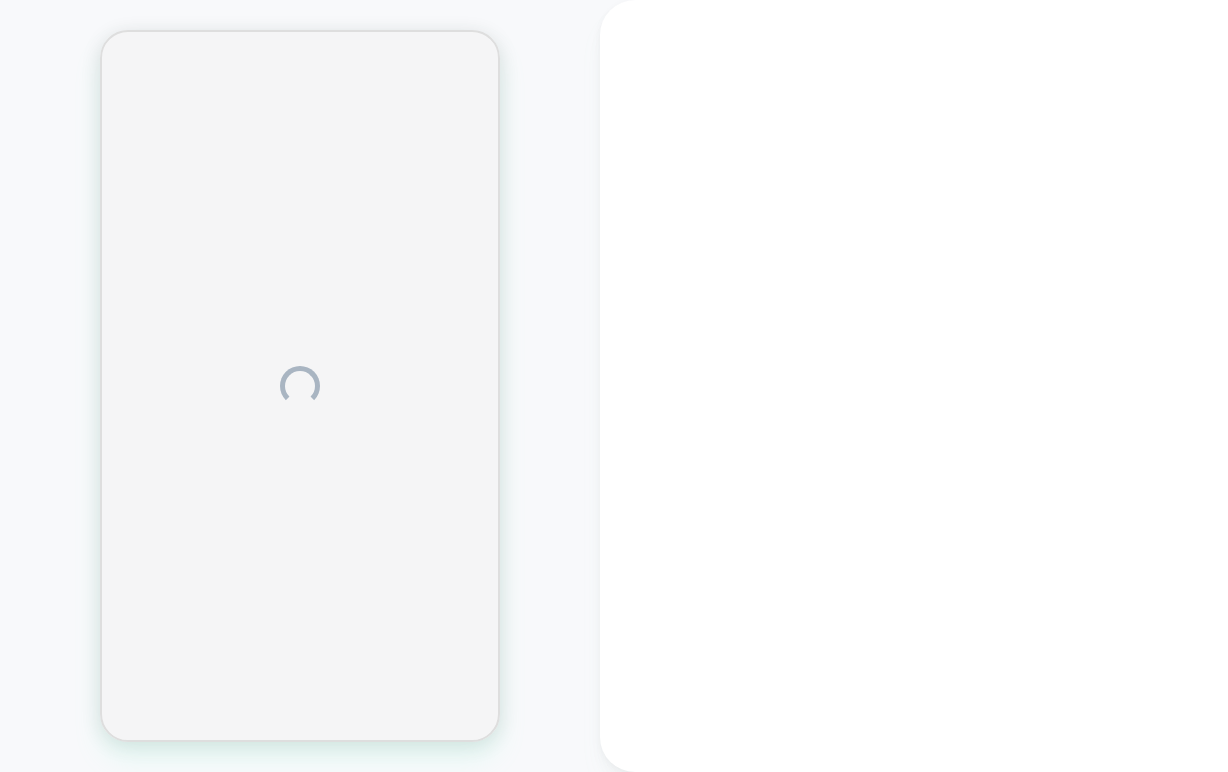 scroll, scrollTop: 0, scrollLeft: 0, axis: both 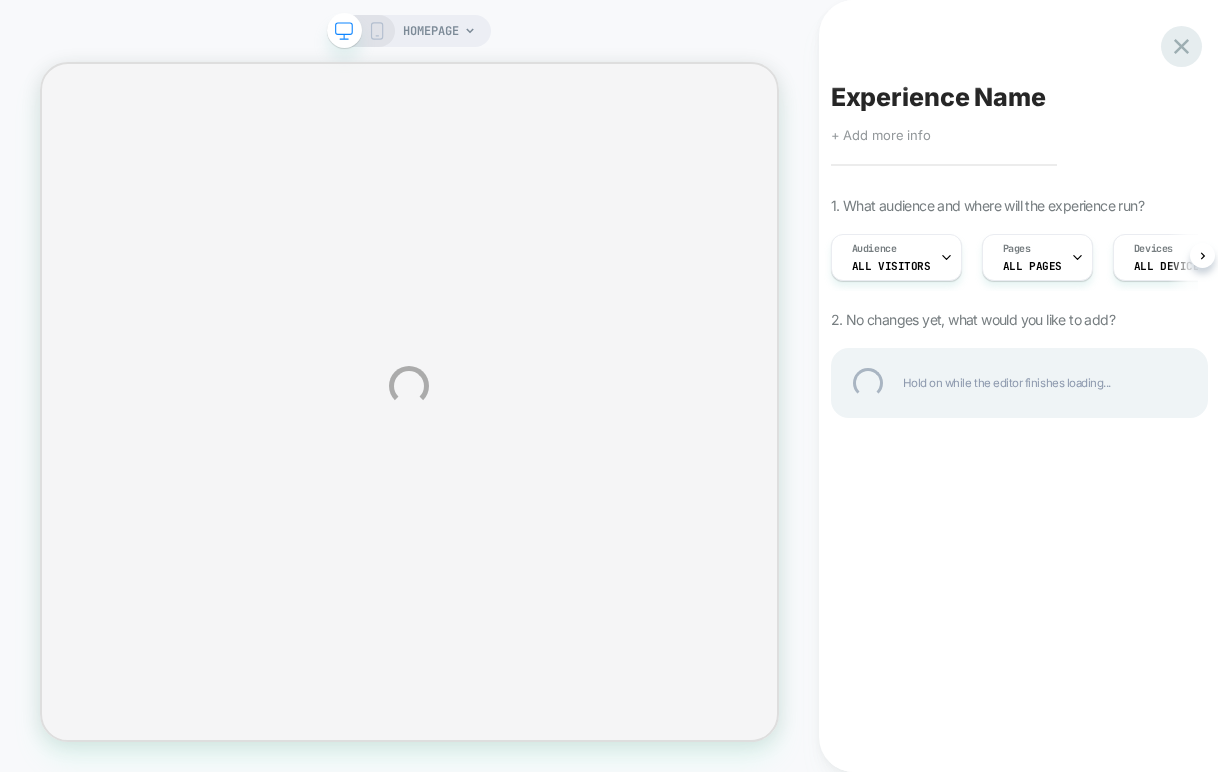 click at bounding box center [1181, 46] 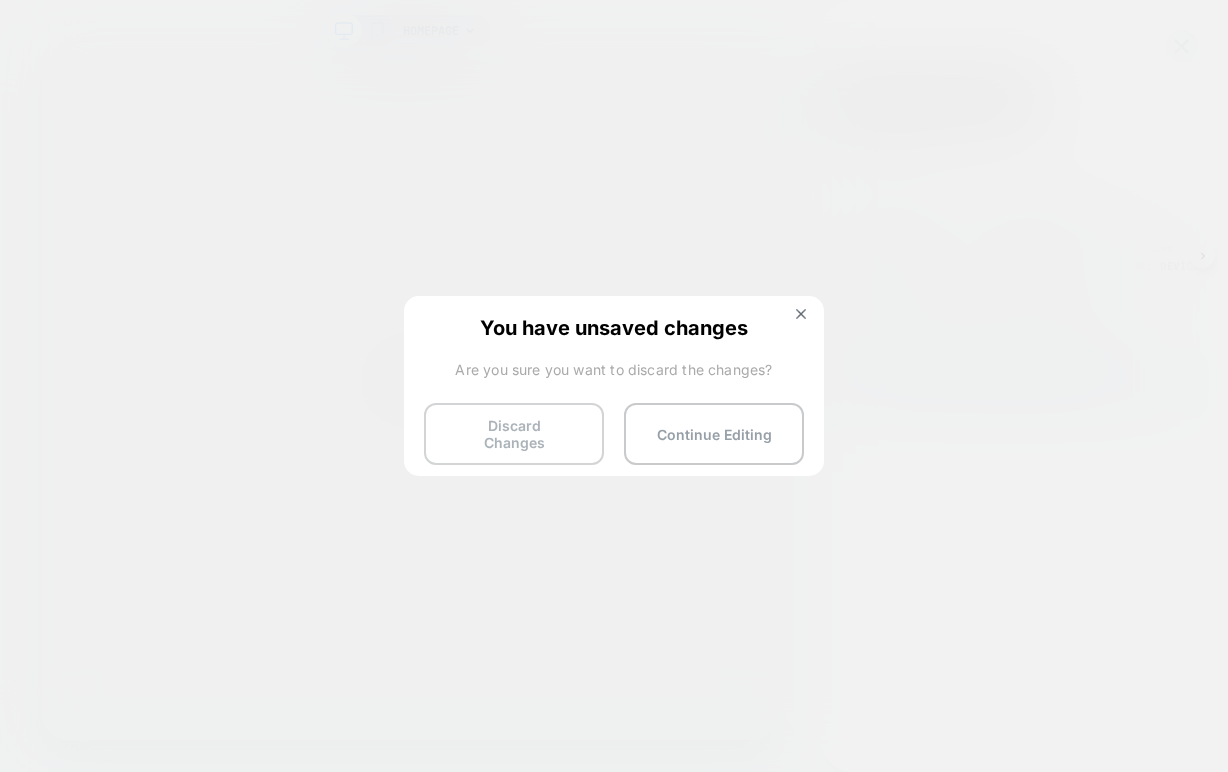 click on "Discard Changes" at bounding box center (514, 434) 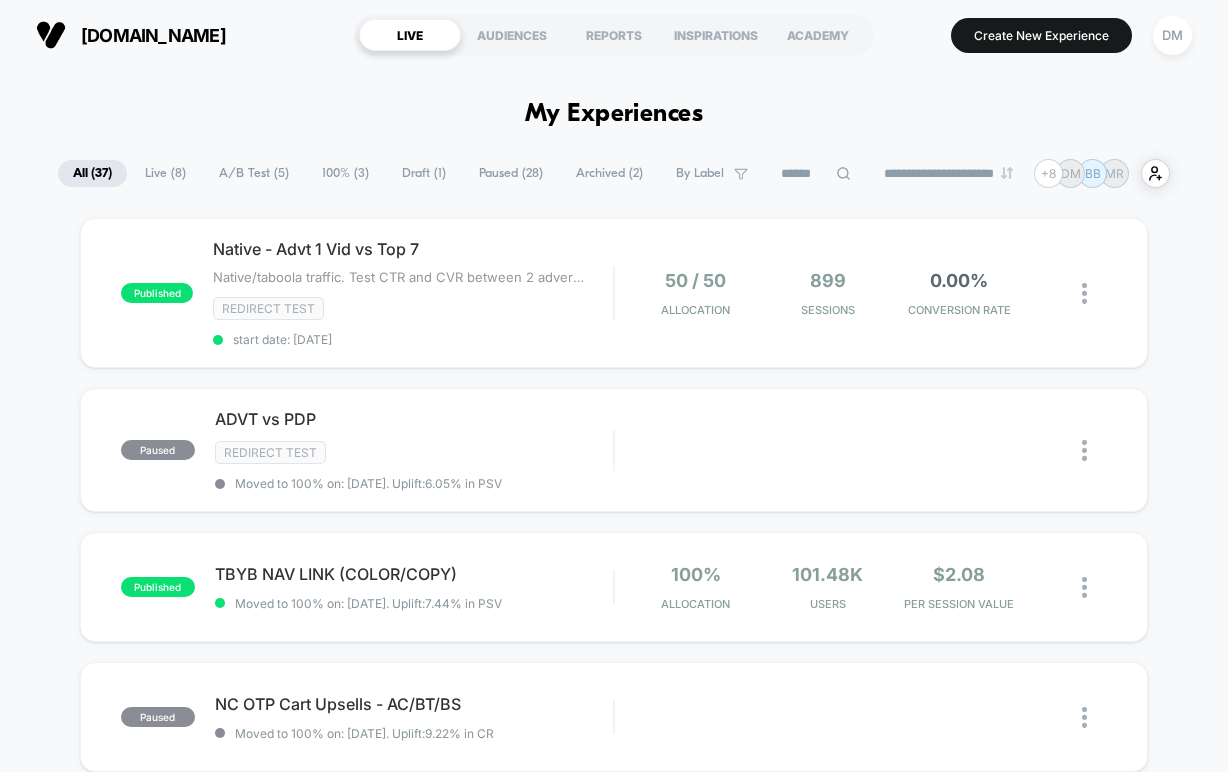 click on "**********" at bounding box center [614, 1913] 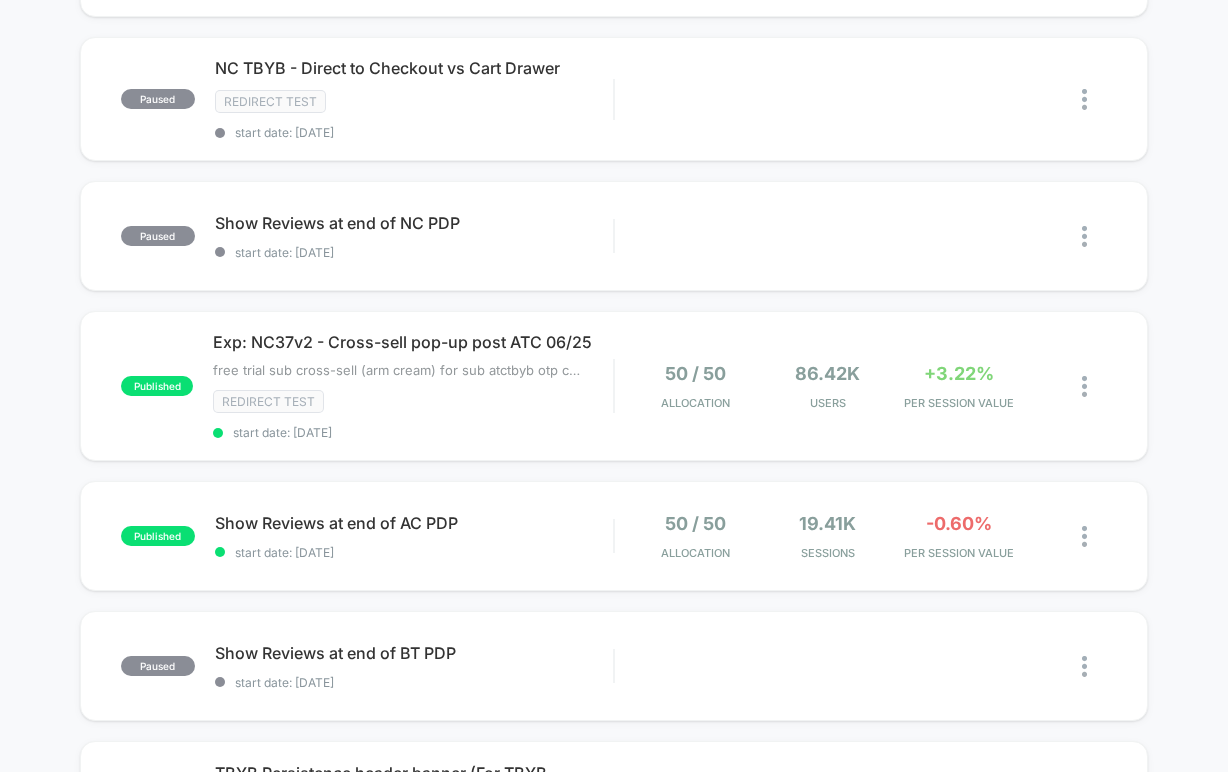 scroll, scrollTop: 763, scrollLeft: 0, axis: vertical 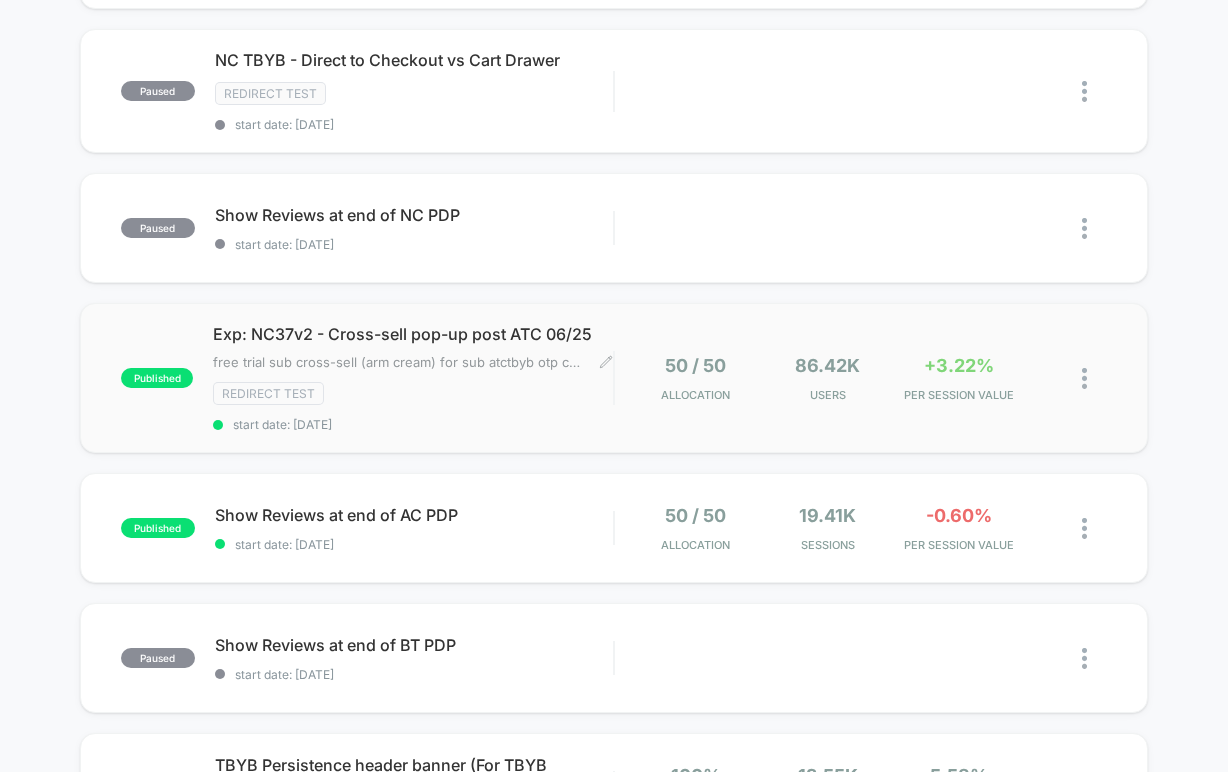 click on "Exp: NC37v2 - Cross-sell pop-up post ATC 06/25 free trial sub cross-sell (arm cream) for sub atc tbyb otp cross-sells (arm cream) for otp atc﻿ Click to edit experience details free trial sub cross-sell (arm cream) for sub atctbyb otp cross-sells (arm cream) for otp atc﻿ Redirect Test start date: 6/26/2025" at bounding box center [413, 378] 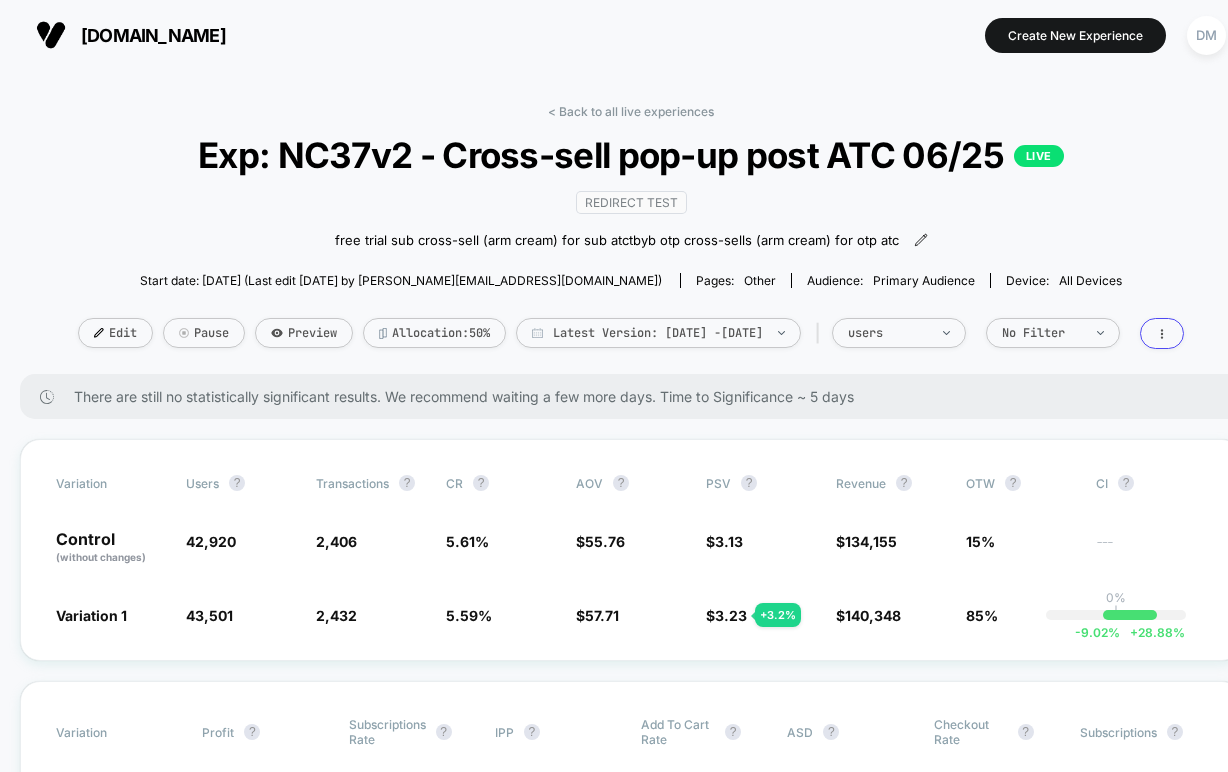 click on "< Back to all live experiences  Exp: NC37v2 - Cross-sell pop-up post ATC 06/25 LIVE Redirect Test free trial sub cross-sell (arm cream) for sub atc tbyb otp cross-sells (arm cream) for otp atc﻿ Click to edit experience details free trial sub cross-sell (arm cream) for sub atctbyb otp cross-sells (arm cream) for otp atc﻿ Start date: 6/26/2025 (Last edit 6/26/2025 by alexk@gopurebeauty.com) Pages: other Audience: Primary Audience Device: all devices Edit Pause  Preview Allocation:  50% Latest Version:     Jun 25, 2025    -    Jul 3, 2025 |   users   No Filter" at bounding box center (631, 239) 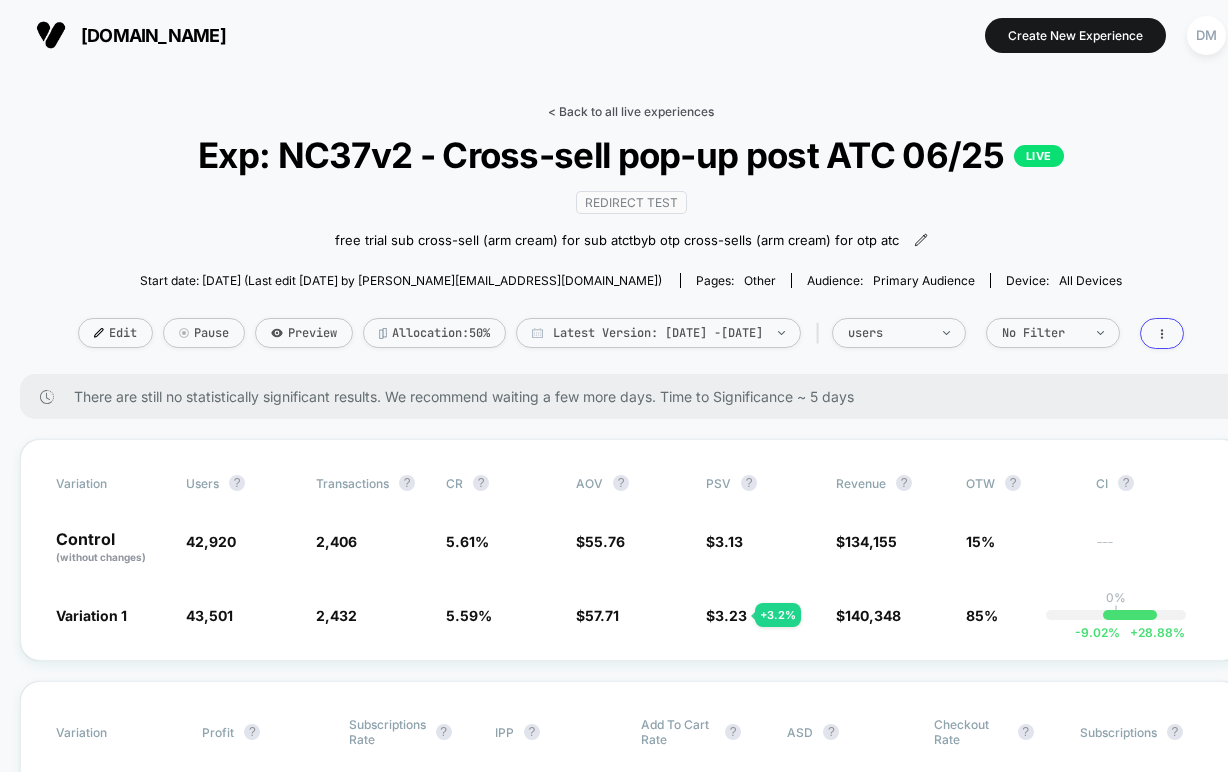 click on "< Back to all live experiences" at bounding box center (631, 111) 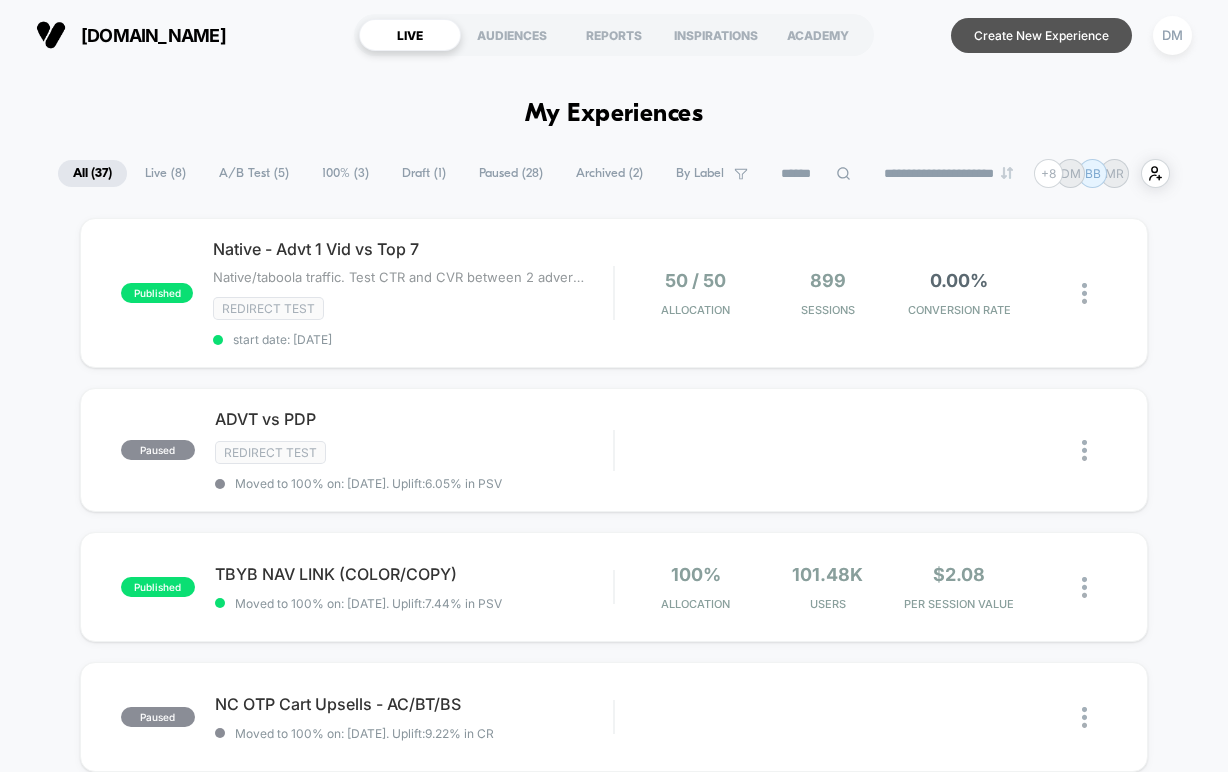 click on "Create New Experience" at bounding box center [1041, 35] 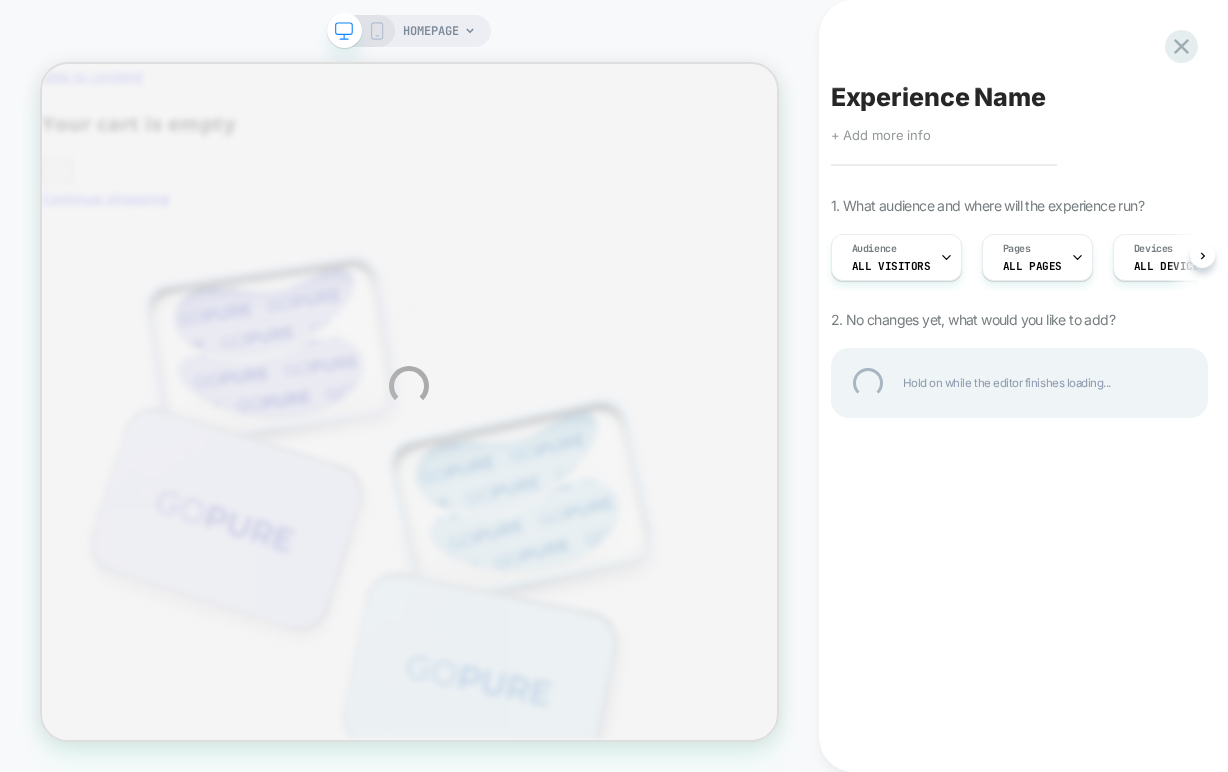 scroll, scrollTop: 0, scrollLeft: 0, axis: both 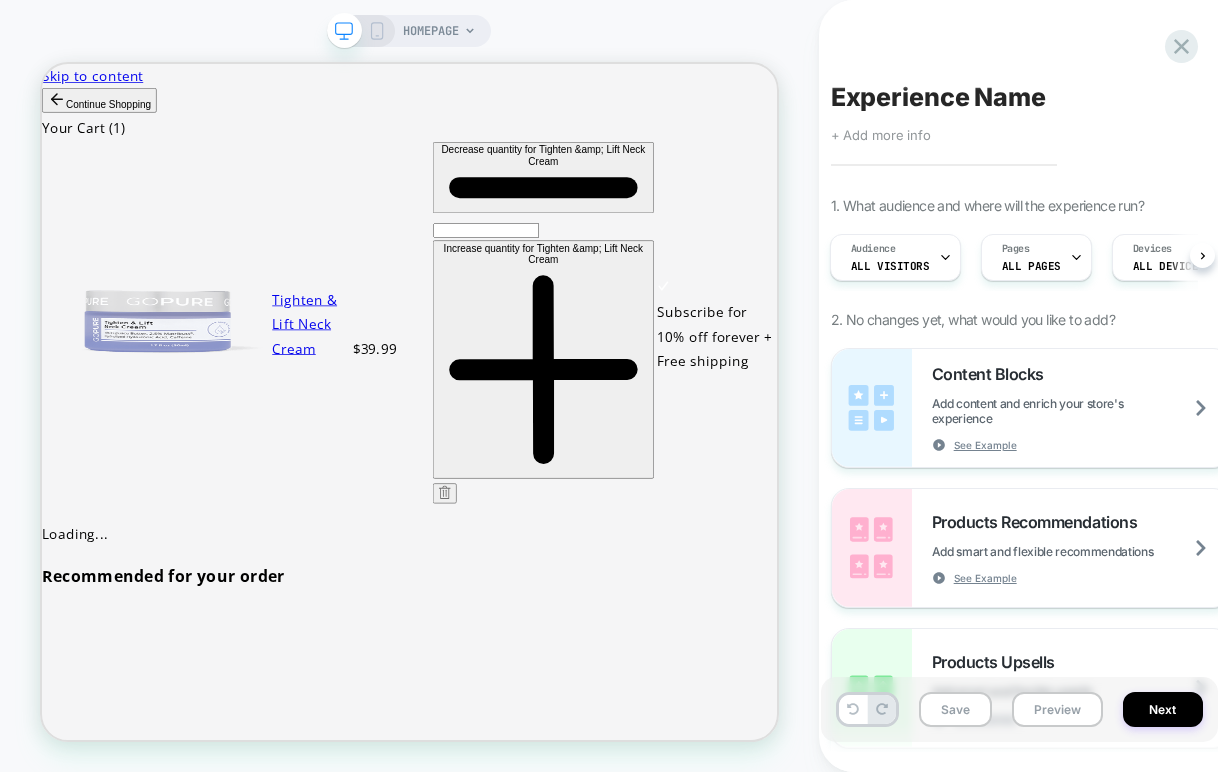 click on "Experience Name" at bounding box center [938, 97] 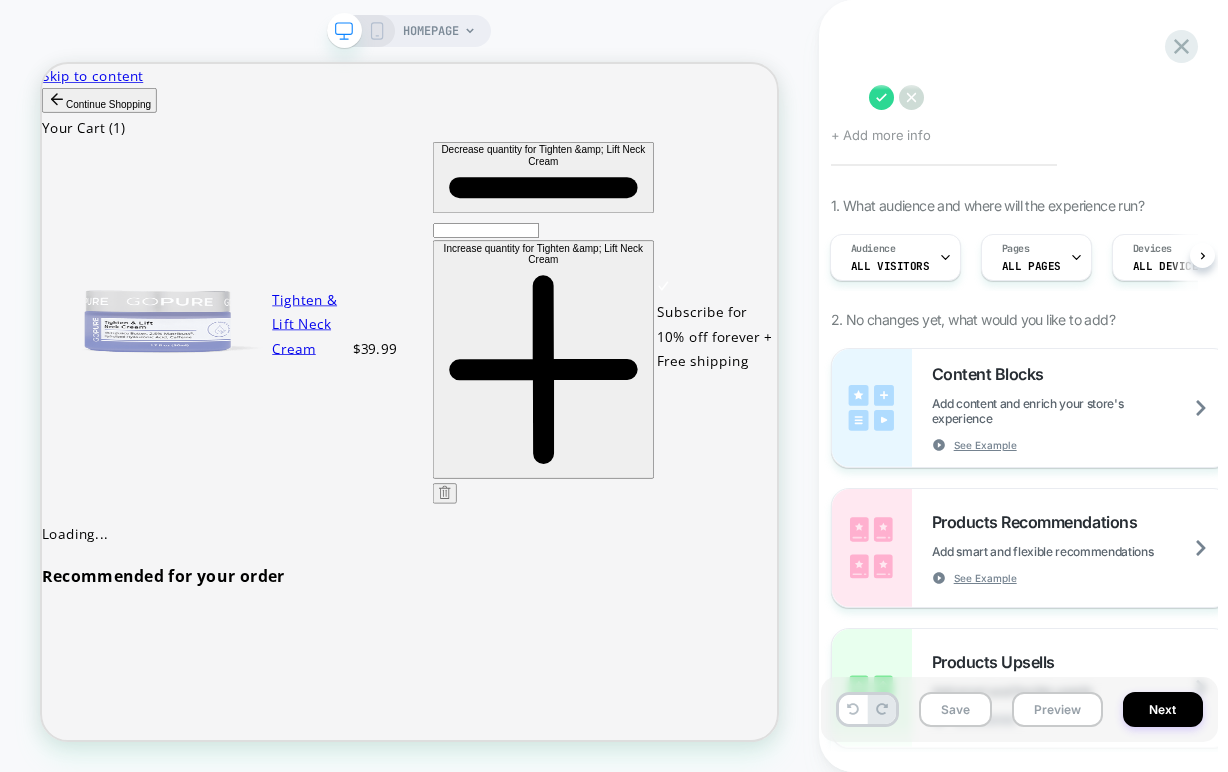 type on "*" 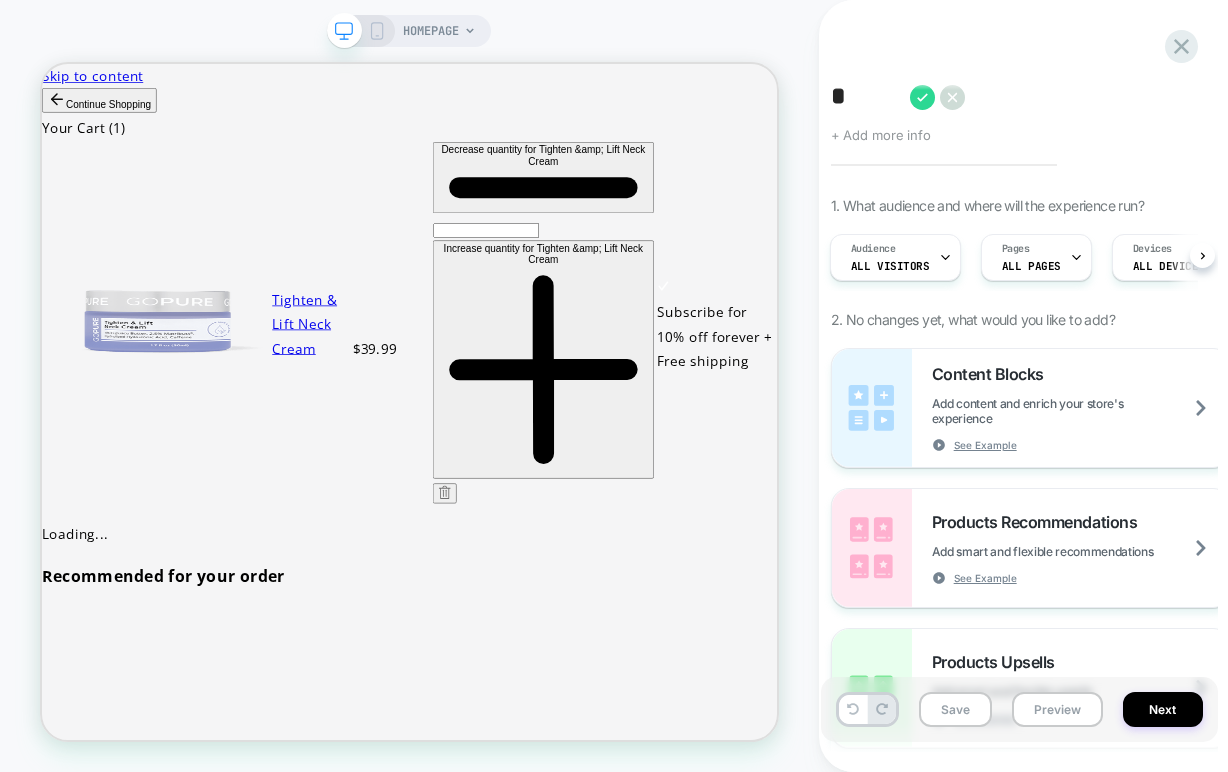 type on "*" 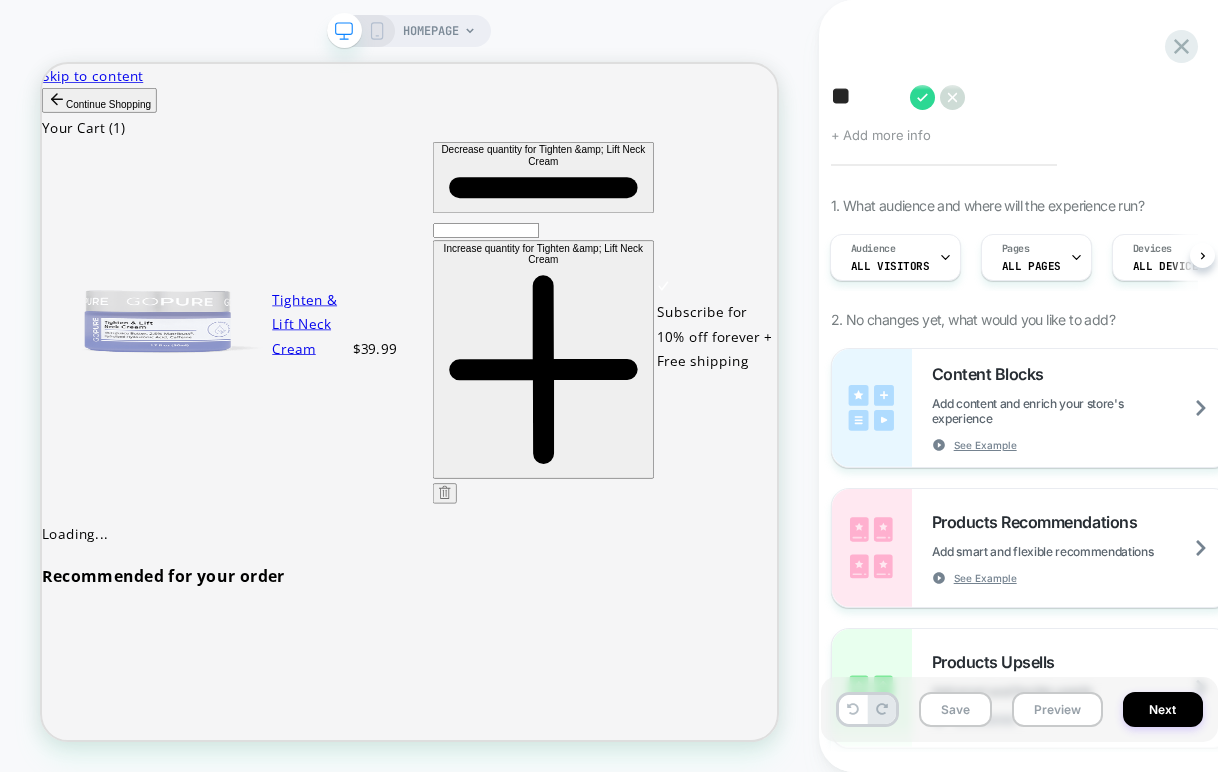 type on "*" 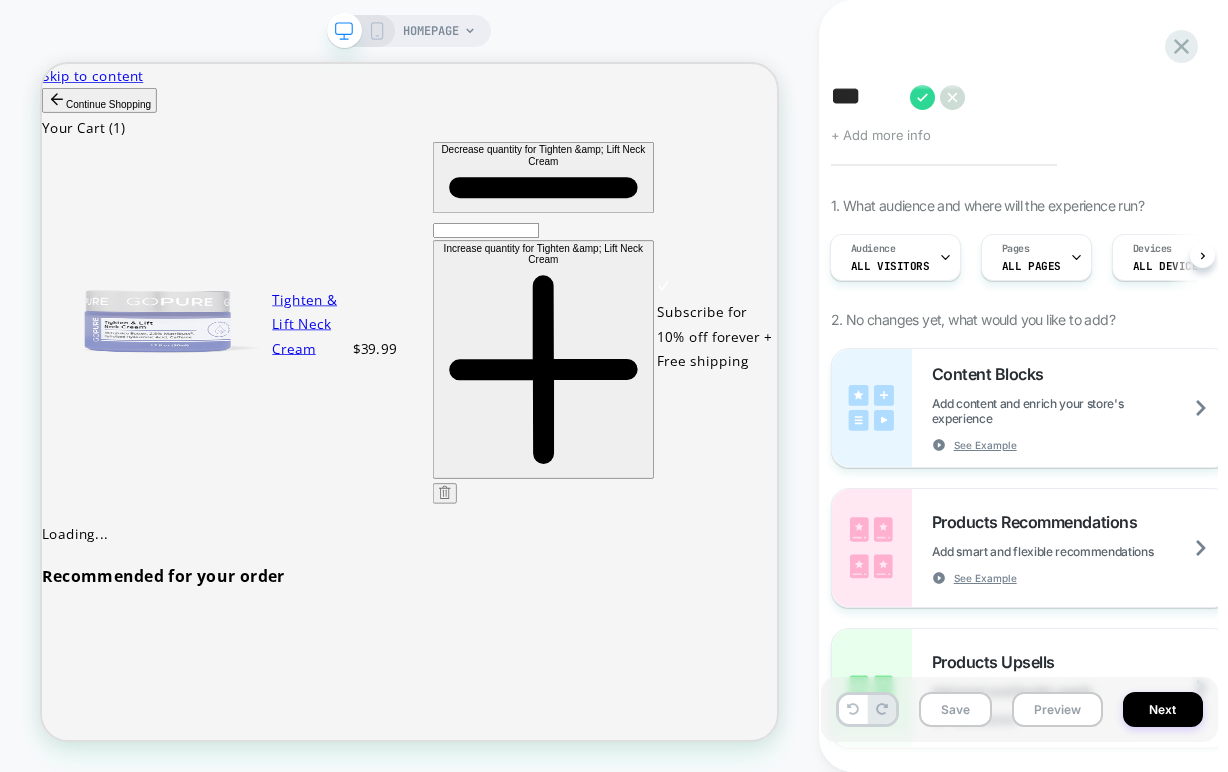 type on "*" 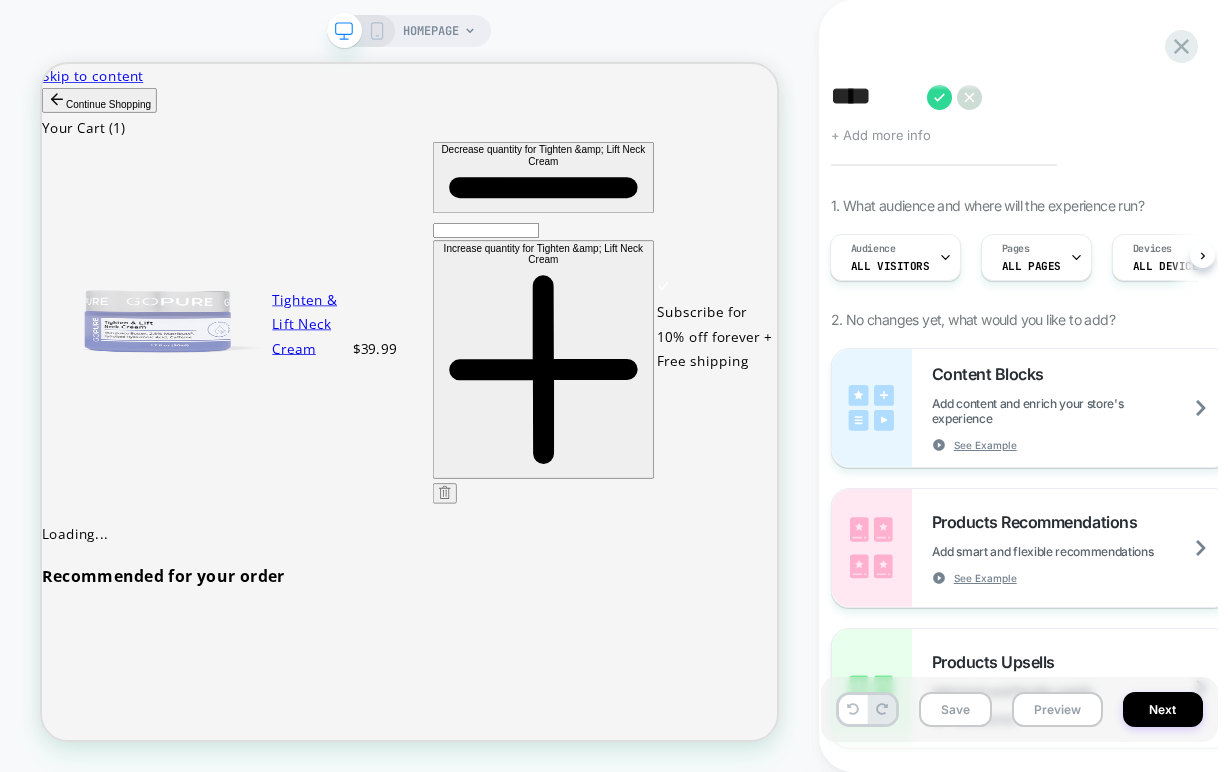 type on "*" 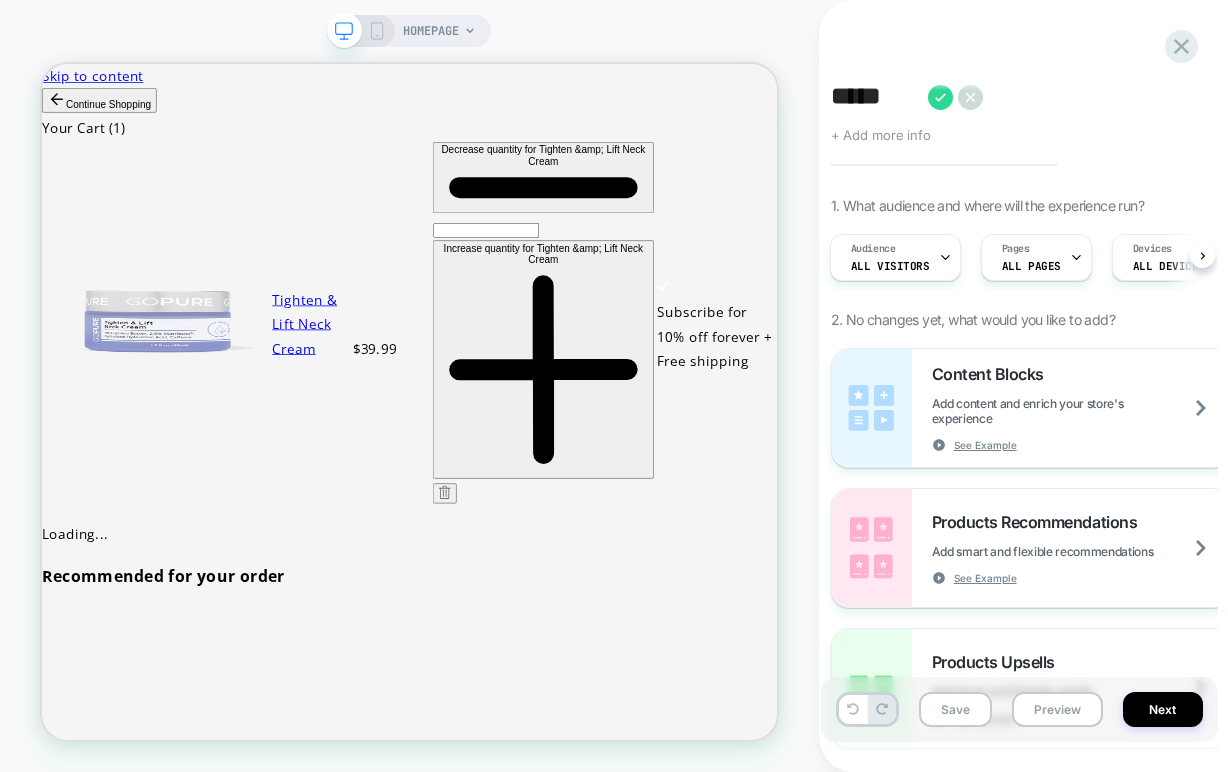 type on "*" 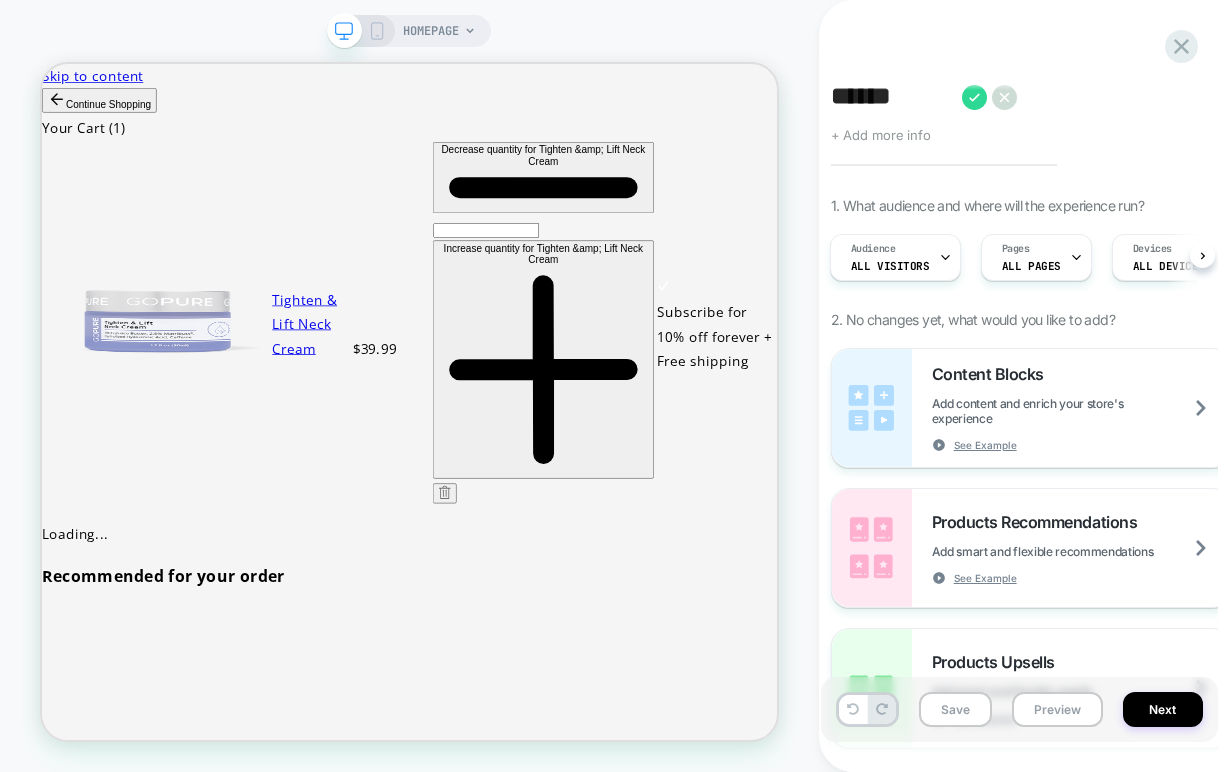 type on "*" 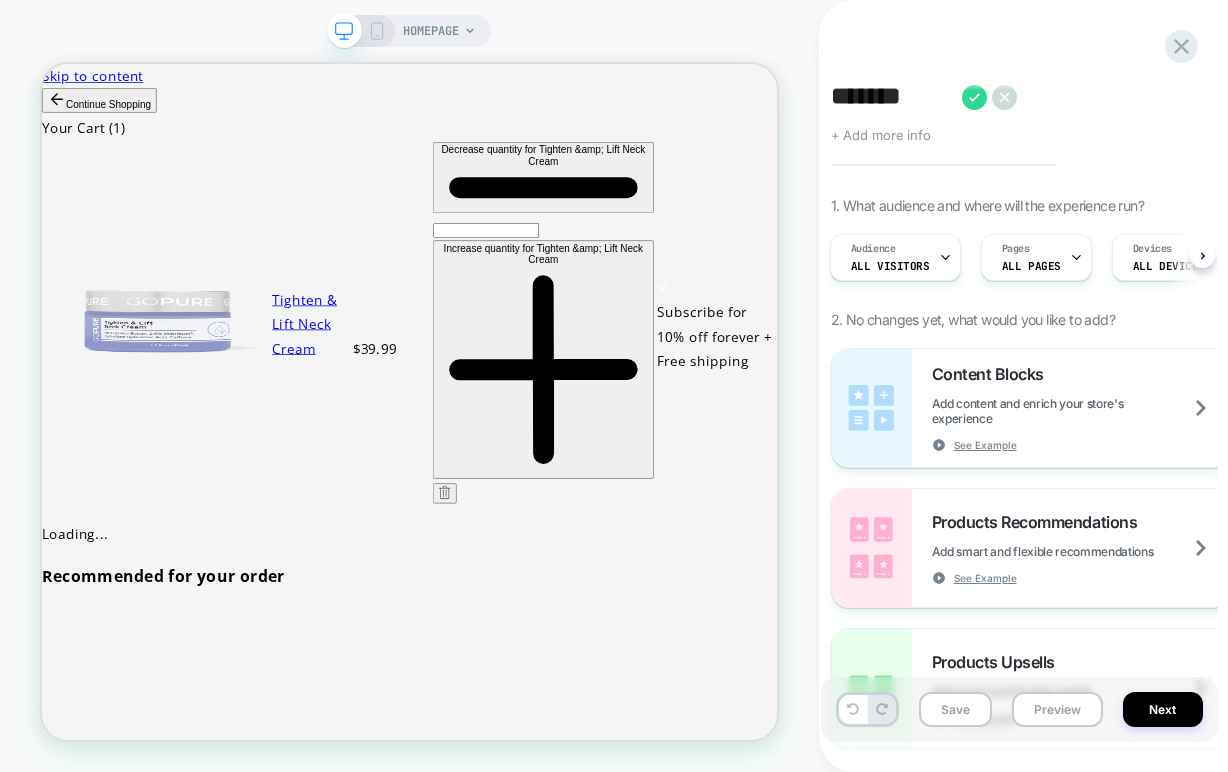 type on "*" 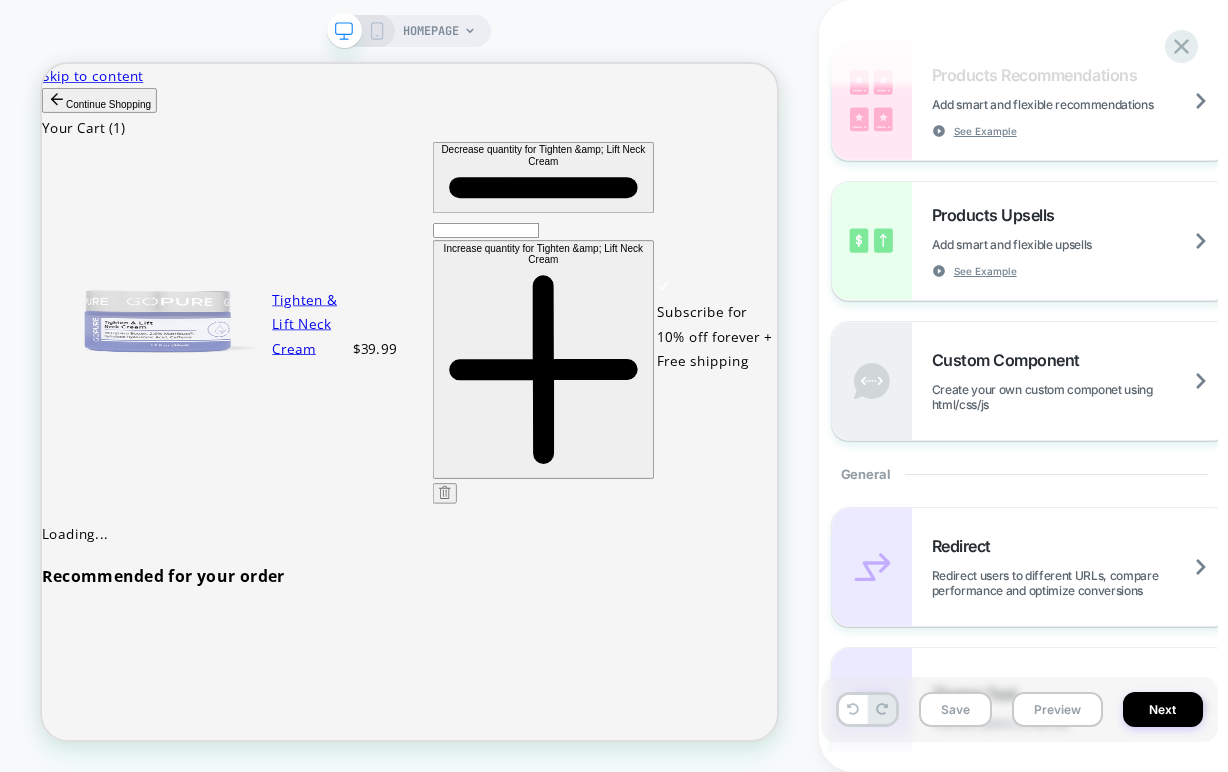 scroll, scrollTop: 476, scrollLeft: 0, axis: vertical 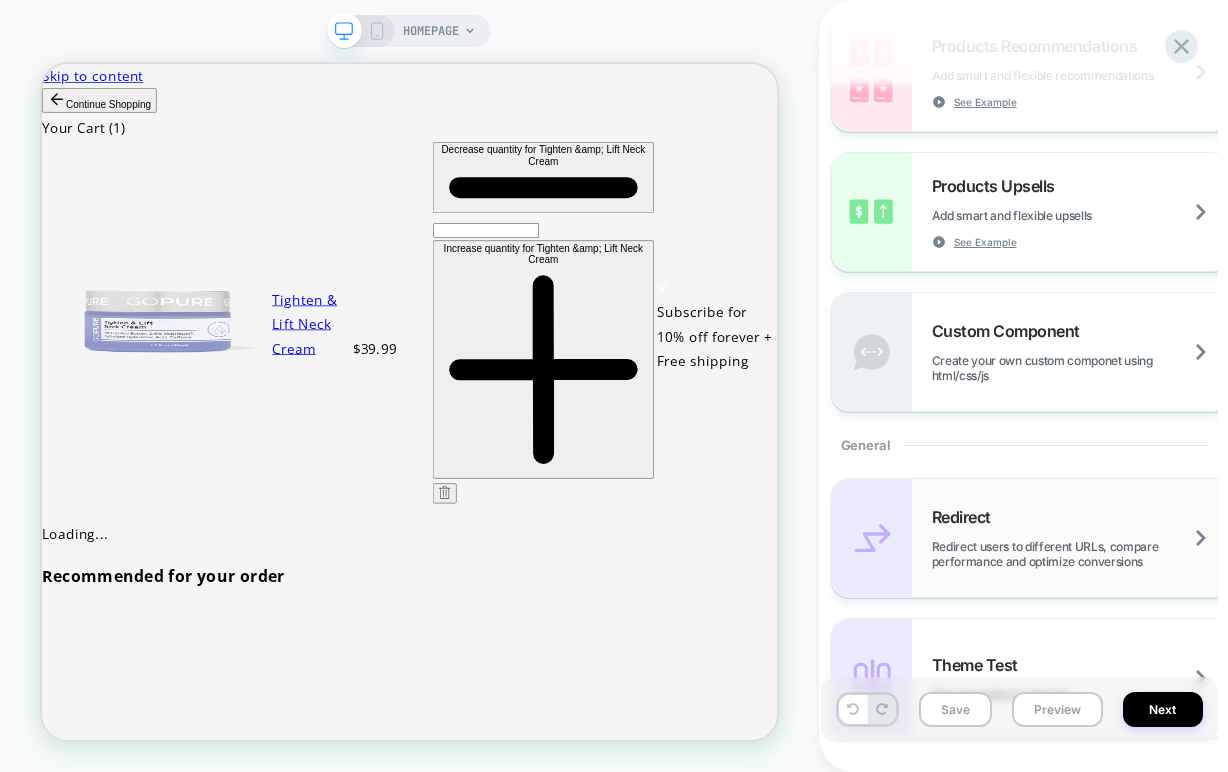 type on "********" 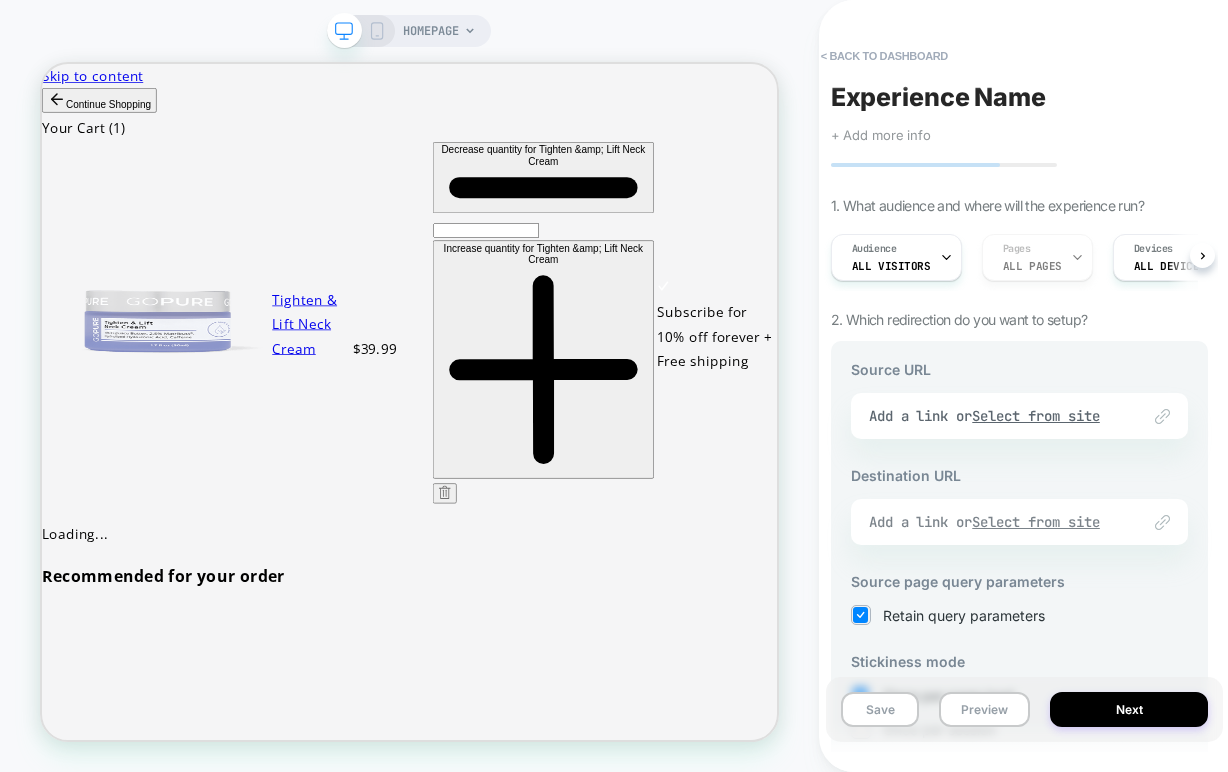 click on "Select from site" at bounding box center [1036, 522] 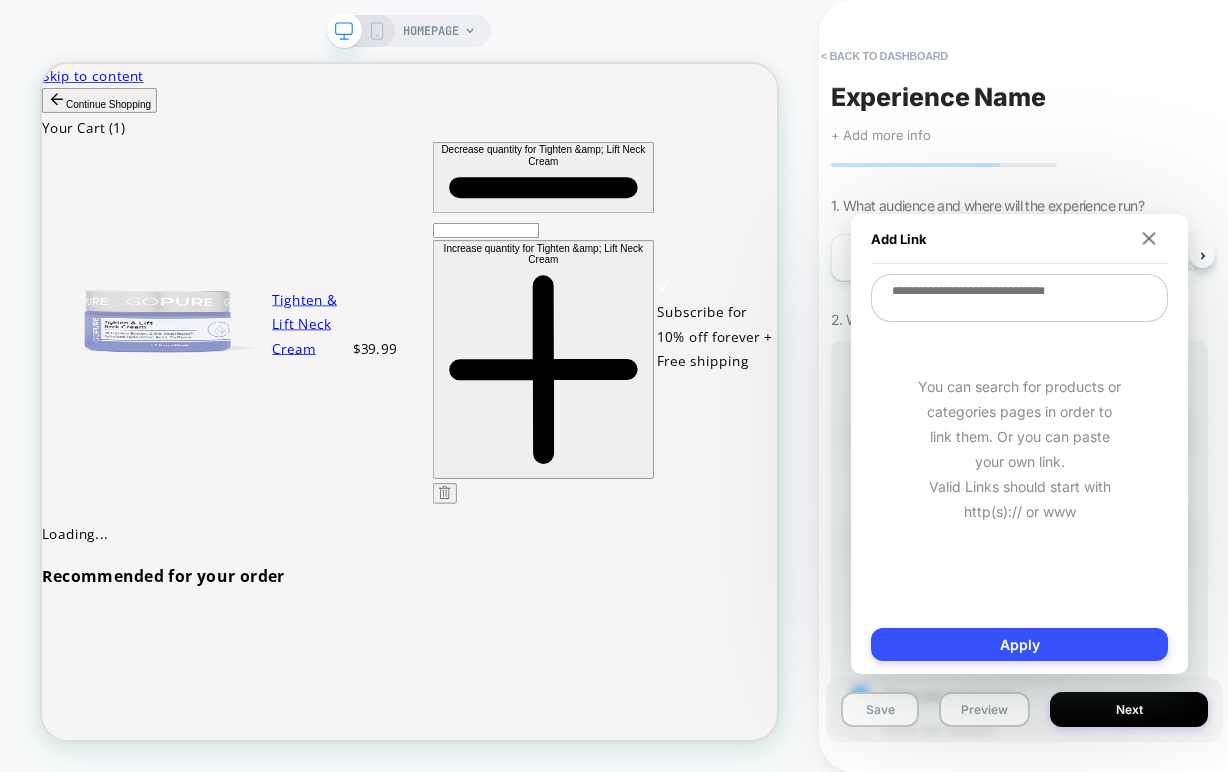 click at bounding box center (1019, 298) 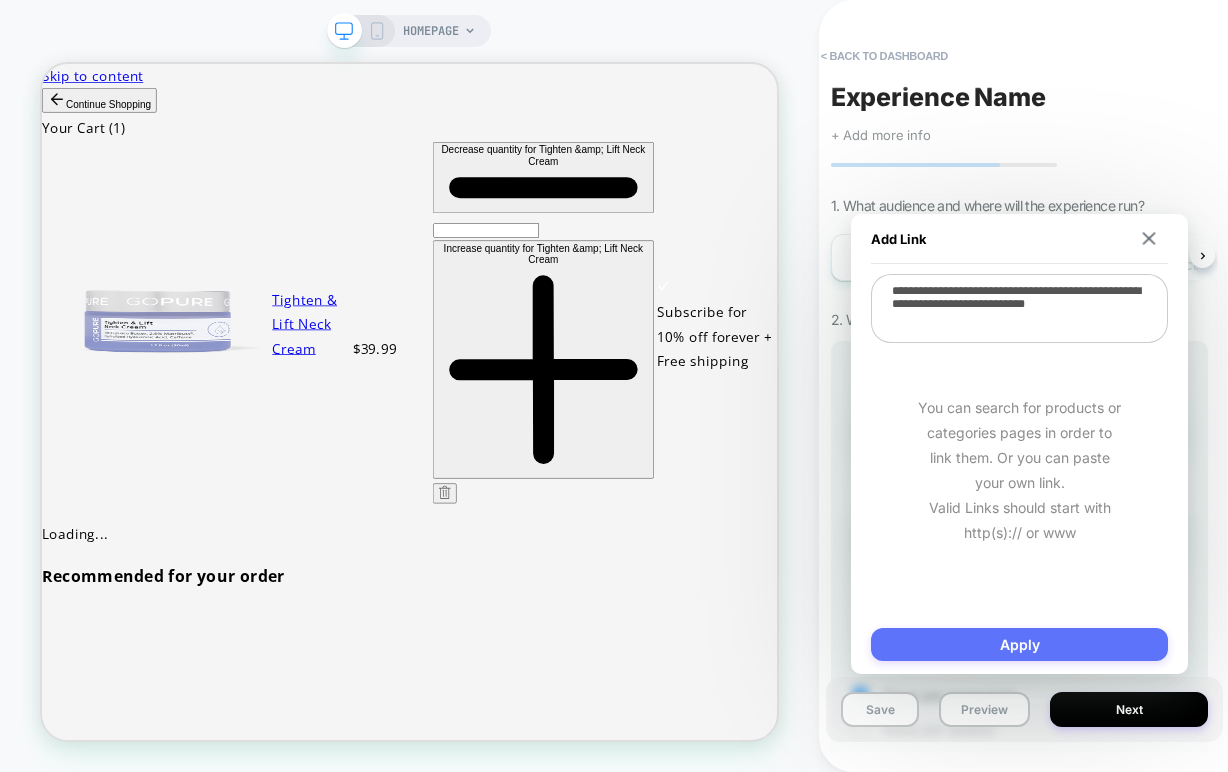 type on "**********" 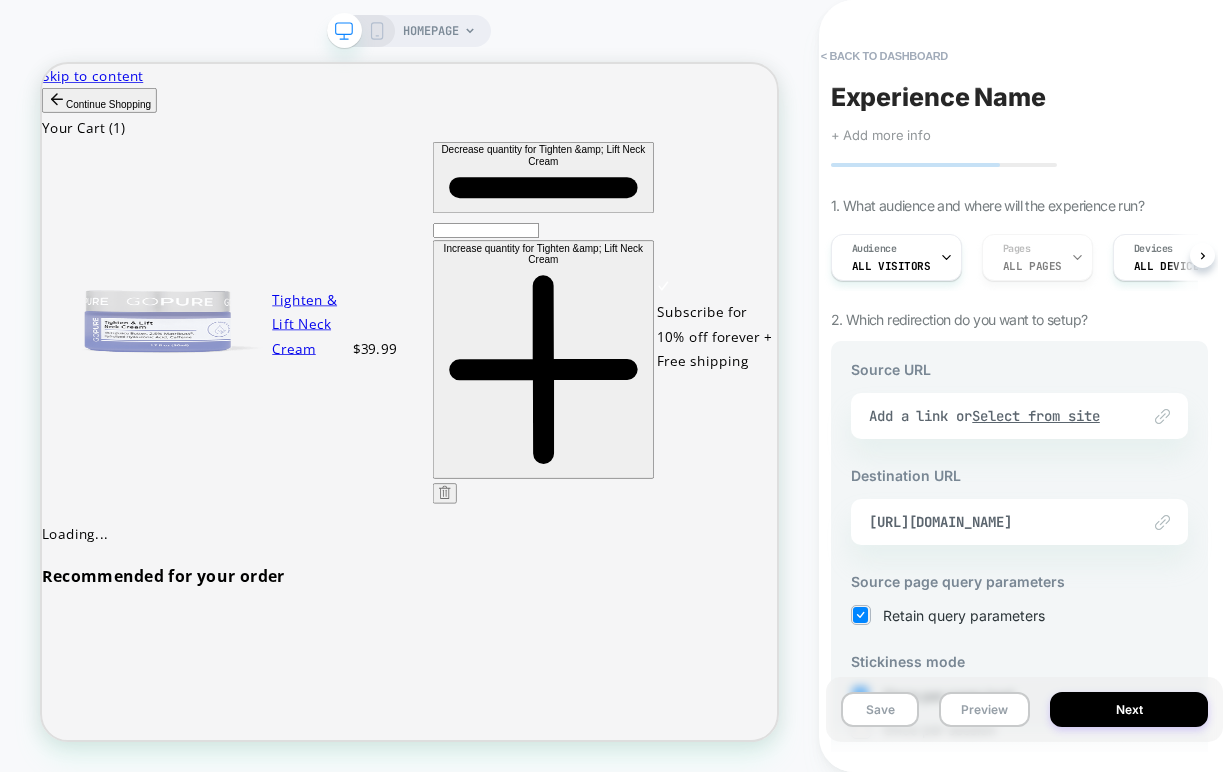 click on "Link to Add a link or  Select from site" at bounding box center [1019, 416] 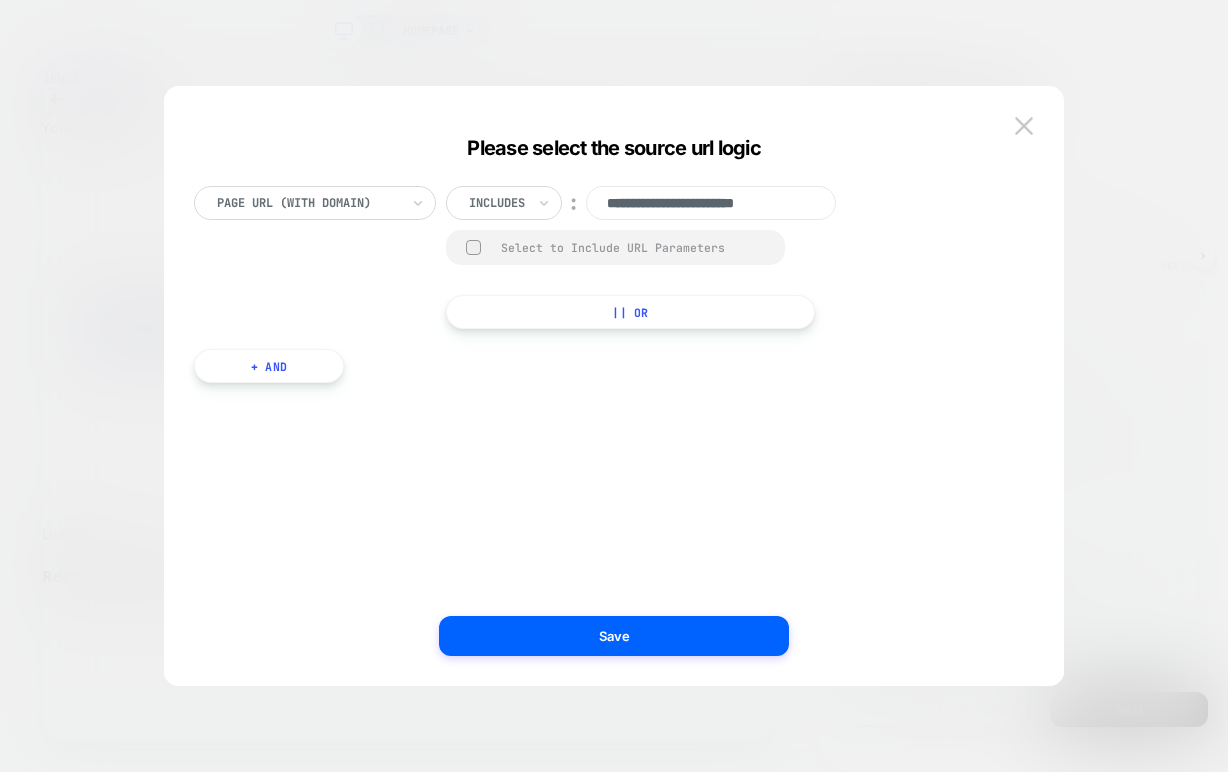 scroll, scrollTop: 0, scrollLeft: 3, axis: horizontal 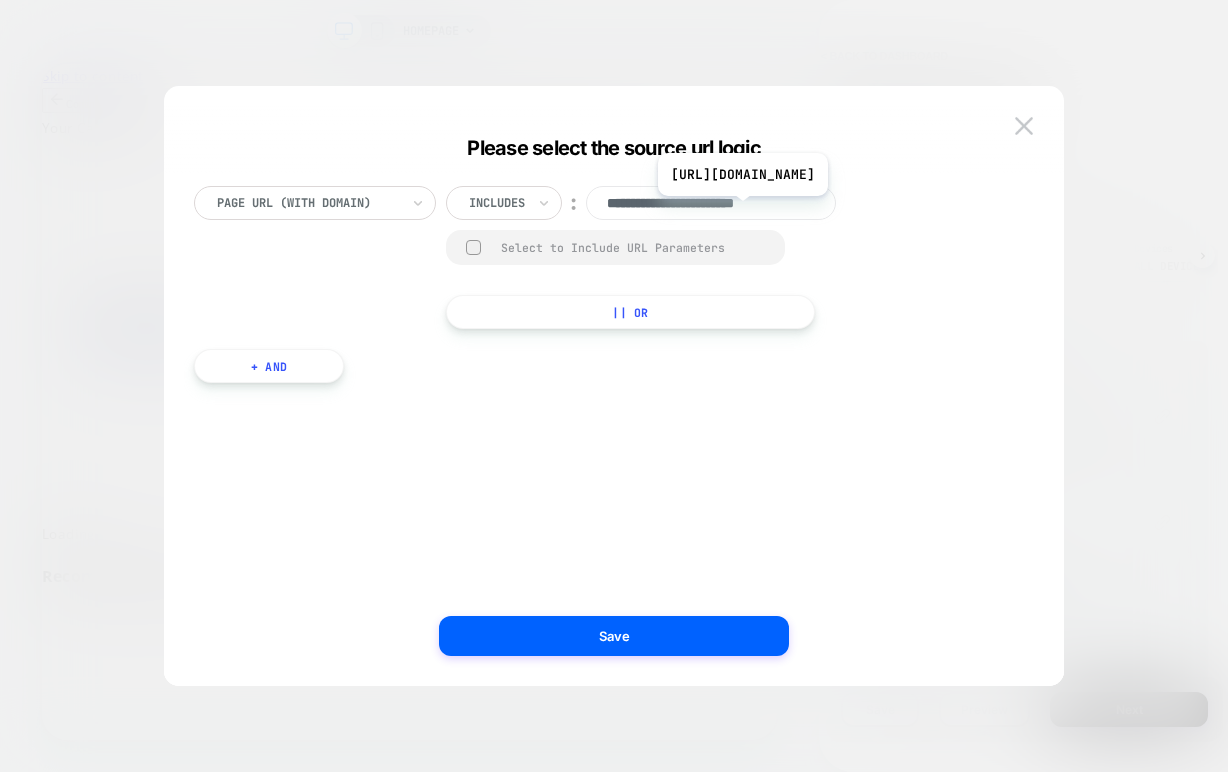 click on "**********" at bounding box center (711, 203) 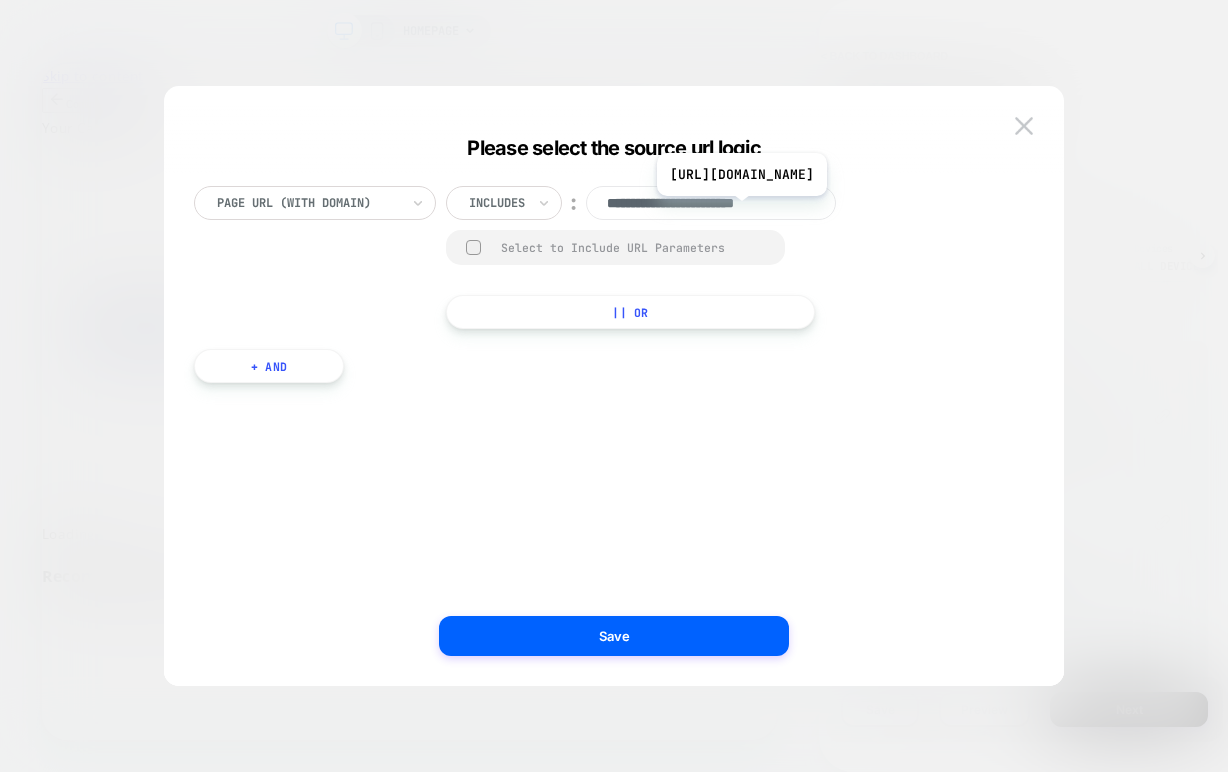 click on "**********" at bounding box center [711, 203] 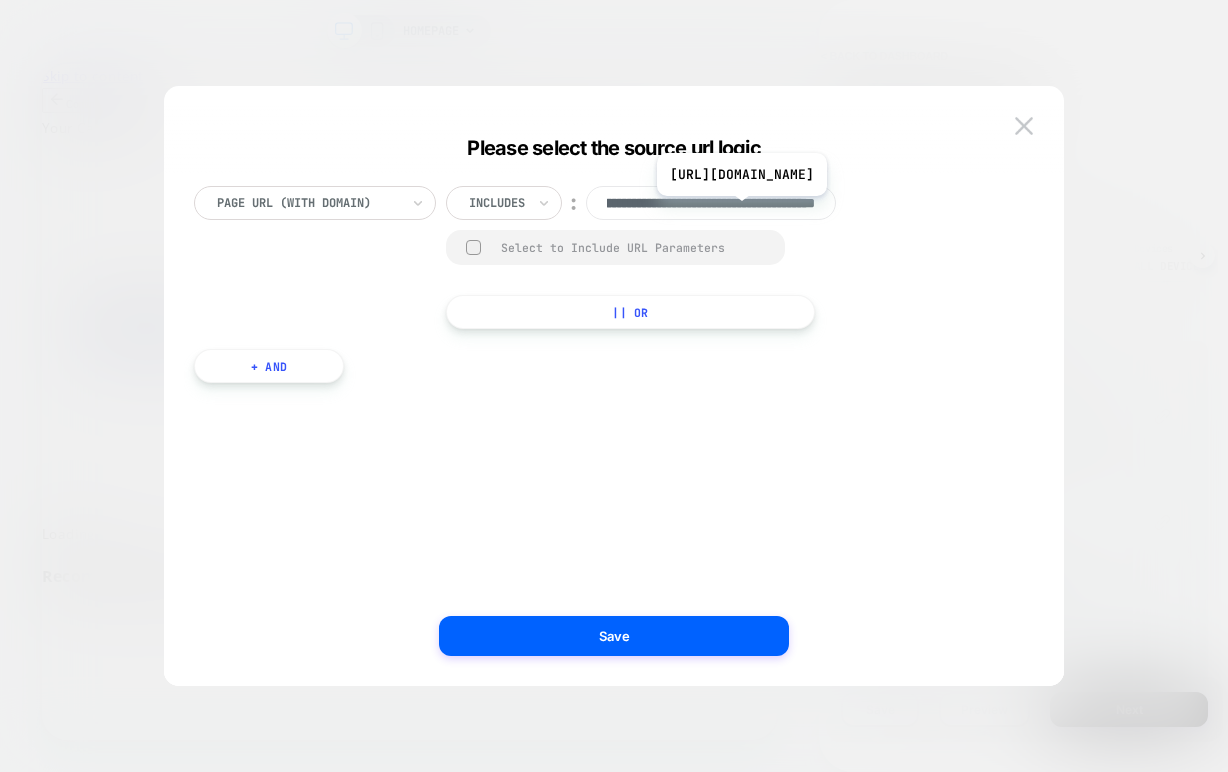 scroll, scrollTop: 0, scrollLeft: 297, axis: horizontal 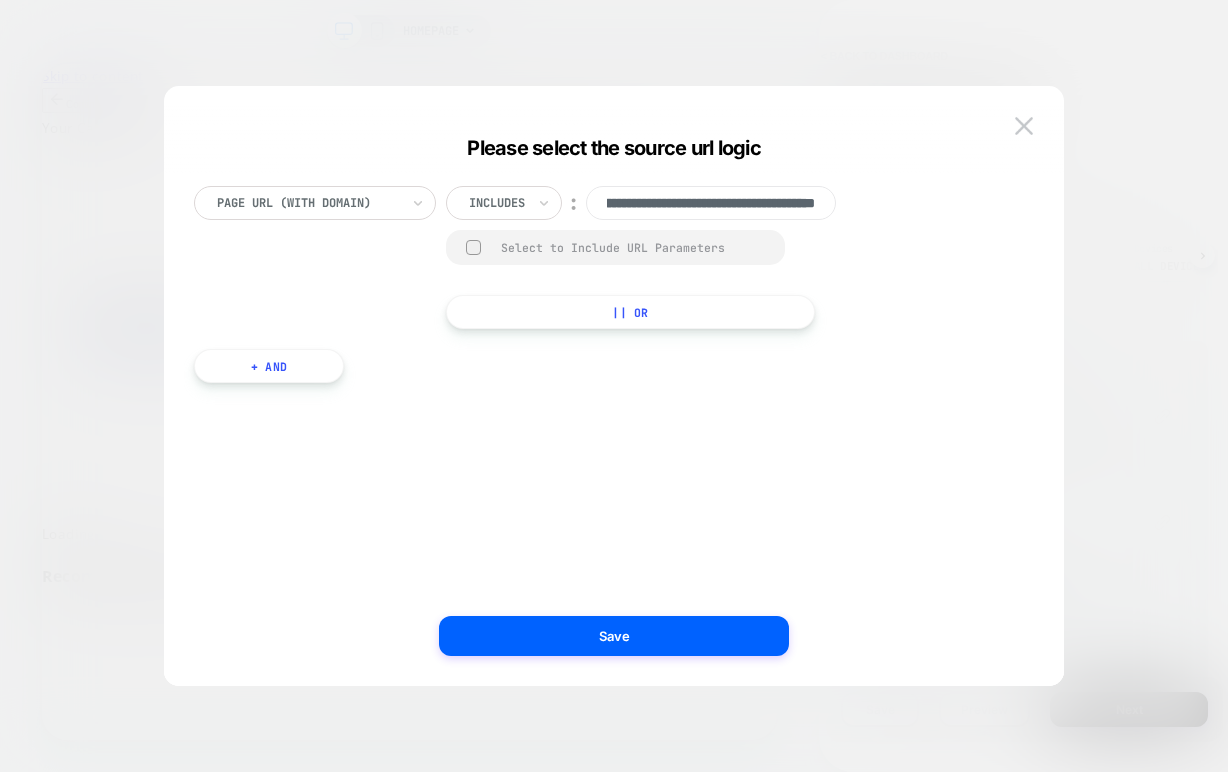 type on "**********" 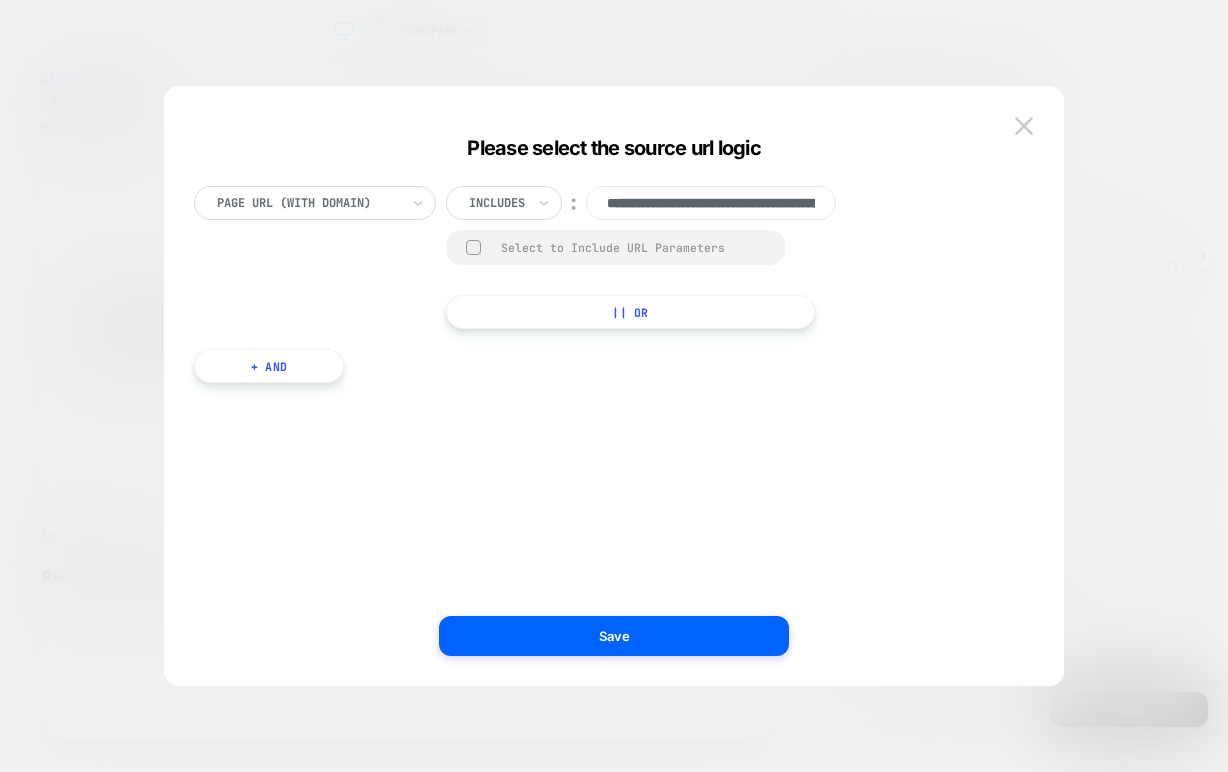 click on "**********" at bounding box center [604, 406] 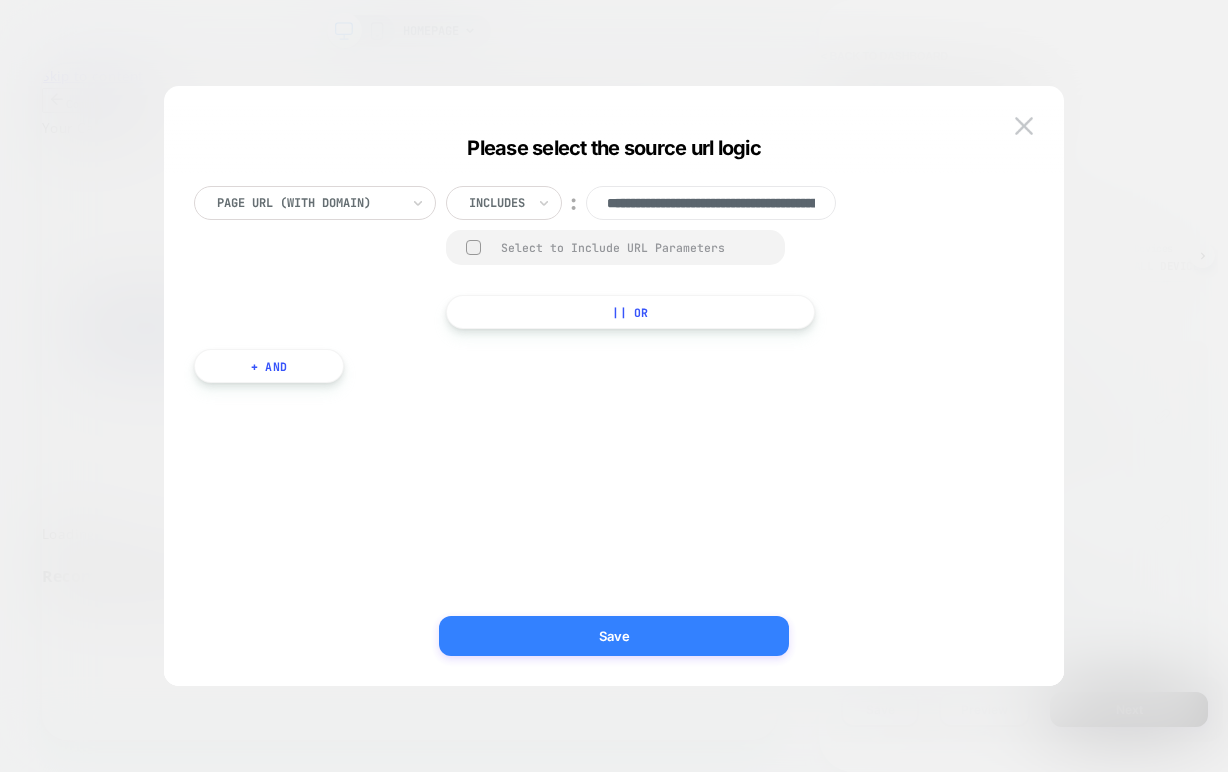 click on "Save" at bounding box center (614, 636) 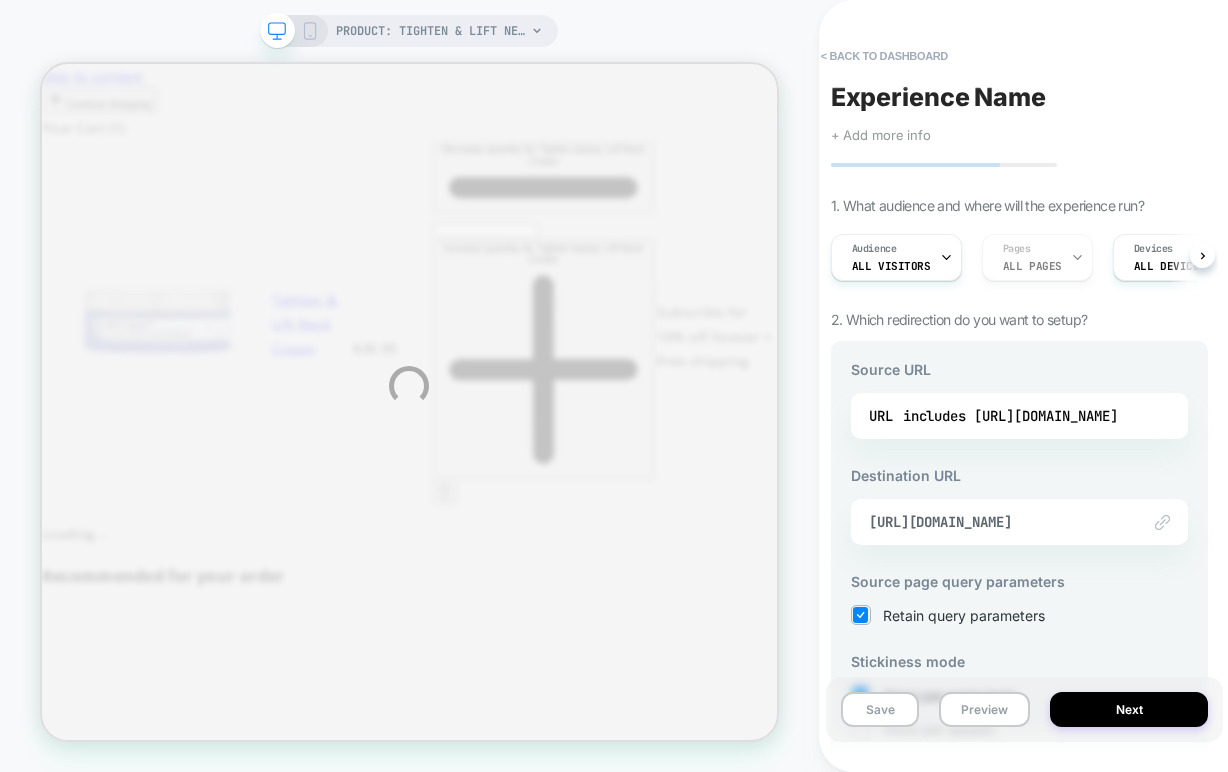 scroll, scrollTop: 0, scrollLeft: 0, axis: both 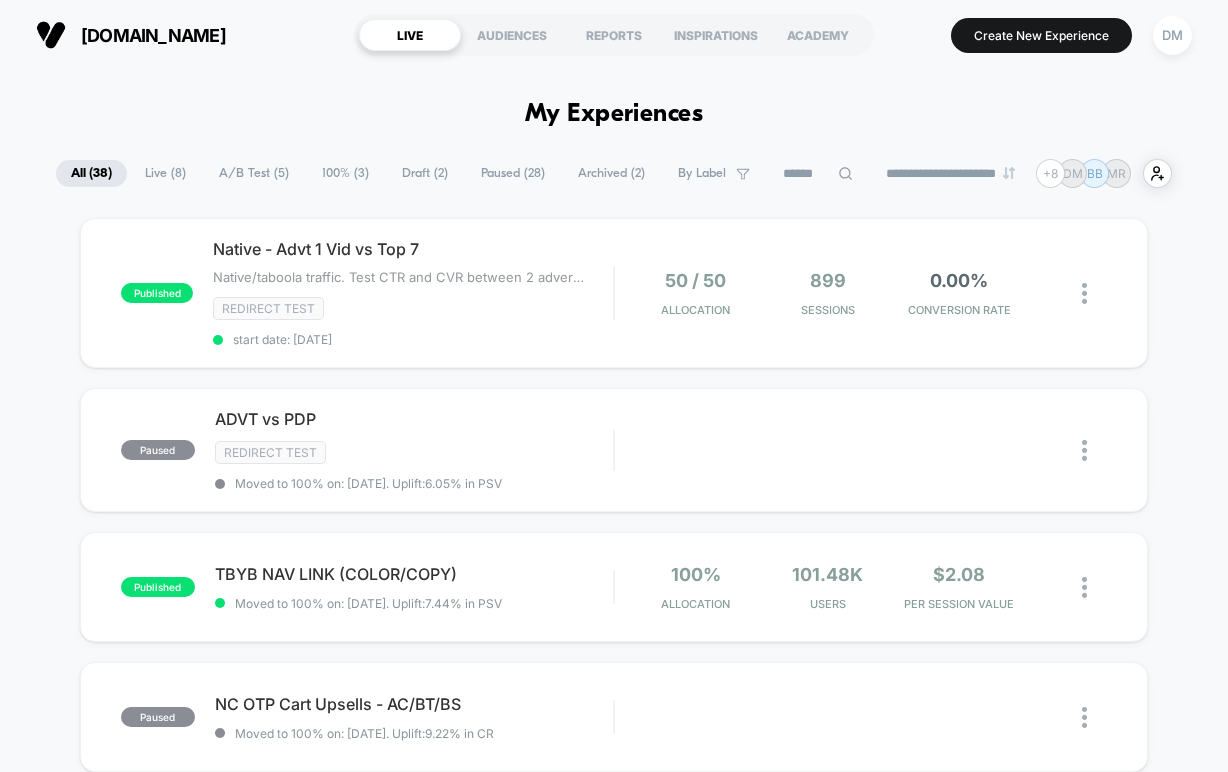 click on "Draft ( 2 )" at bounding box center (425, 173) 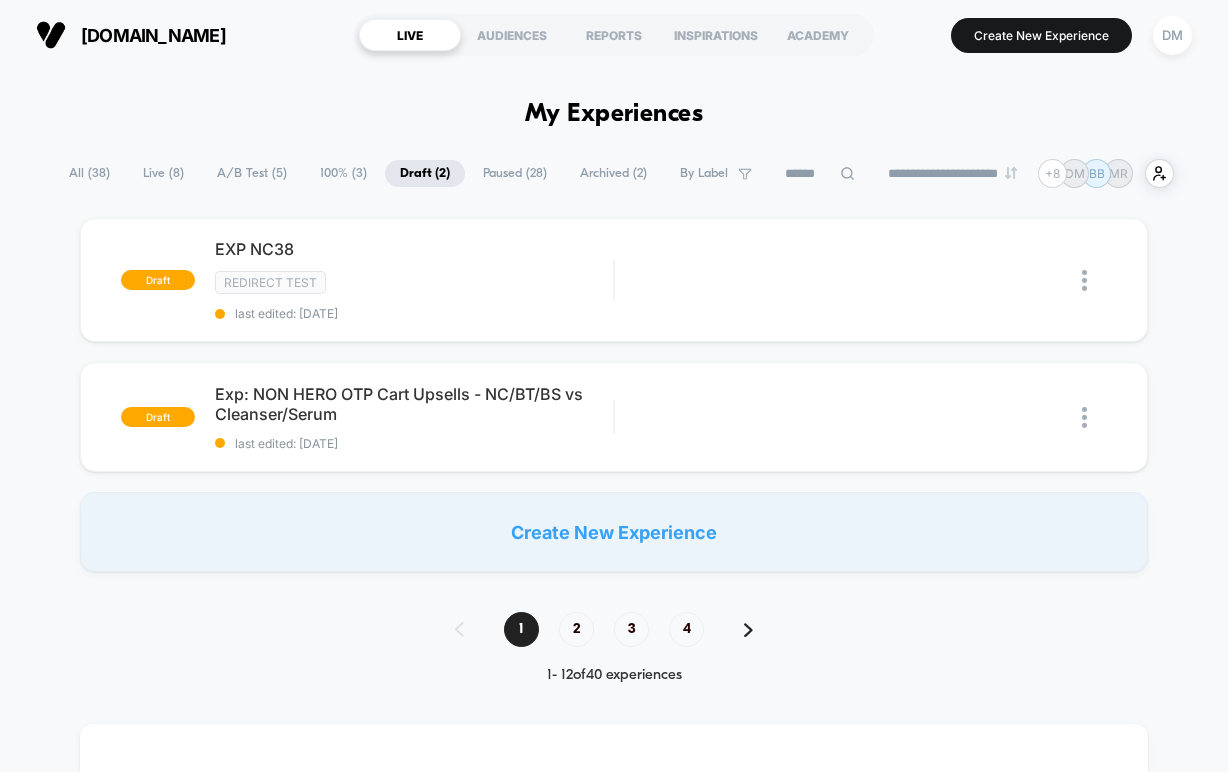 click on "All ( 38 )" at bounding box center (89, 173) 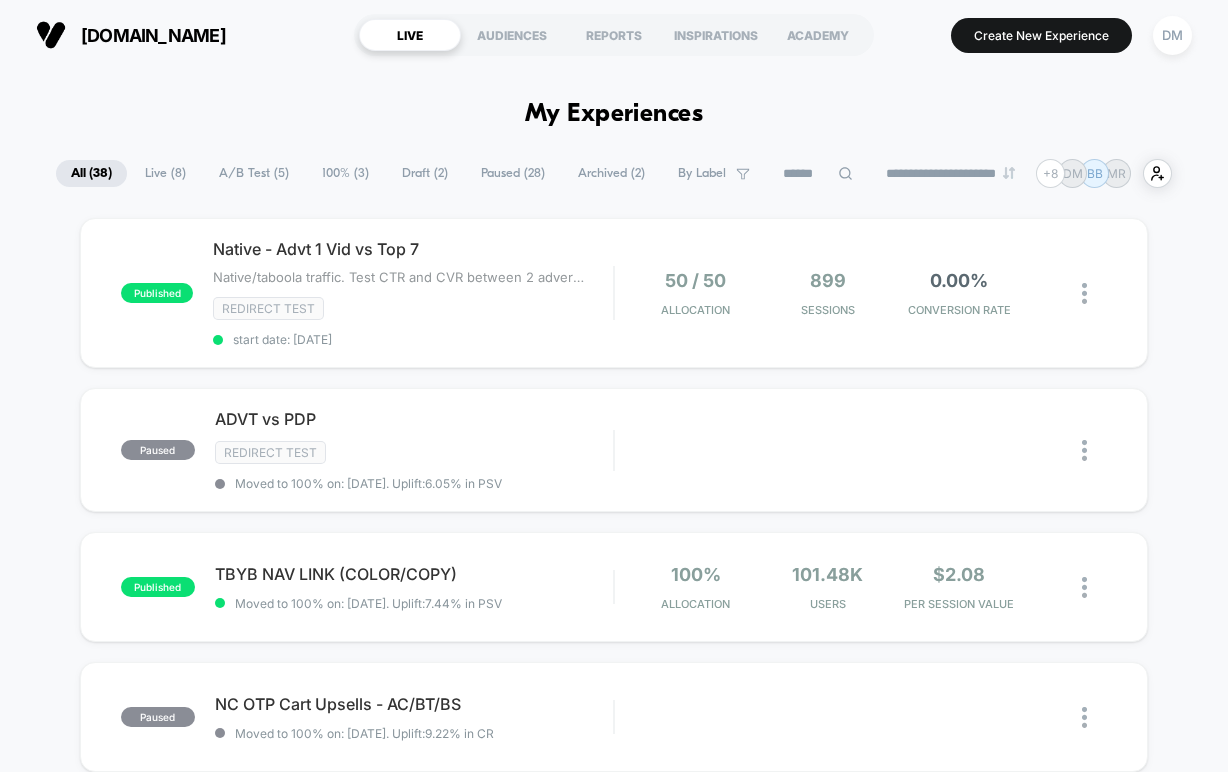 click on "Draft ( 2 )" at bounding box center (425, 173) 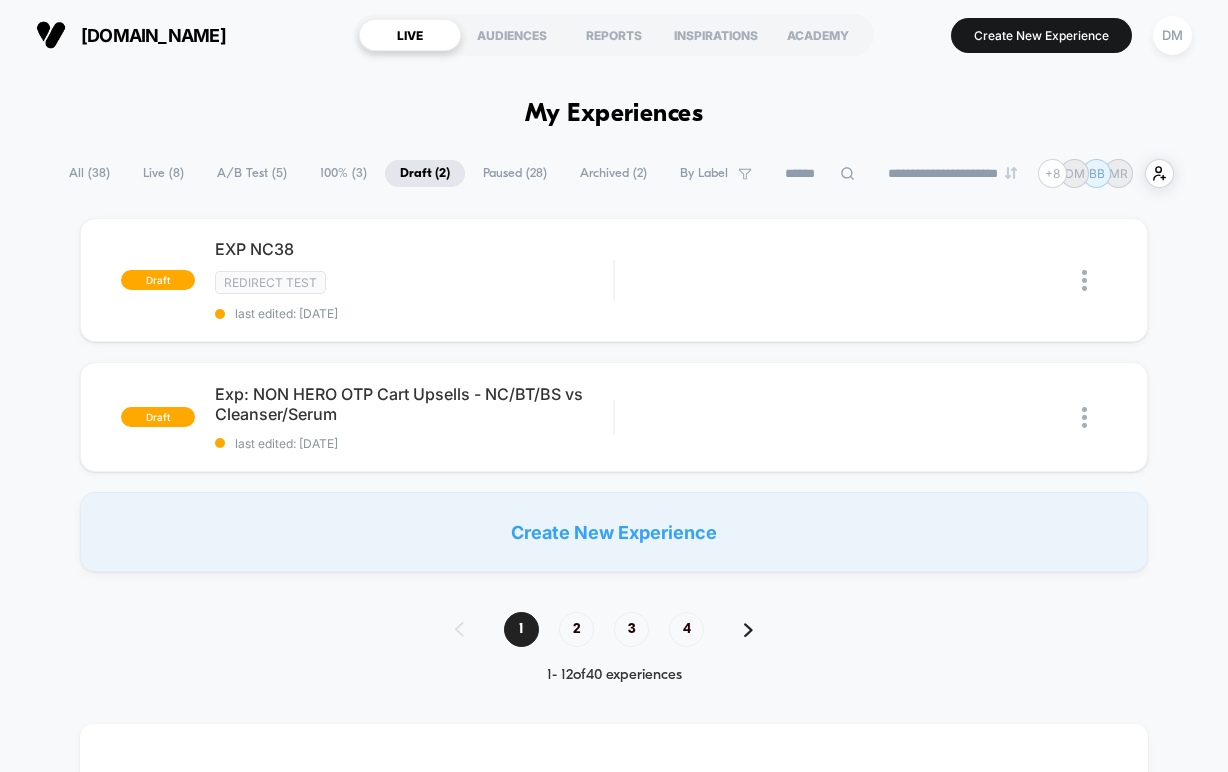 click on "**********" at bounding box center (614, 1216) 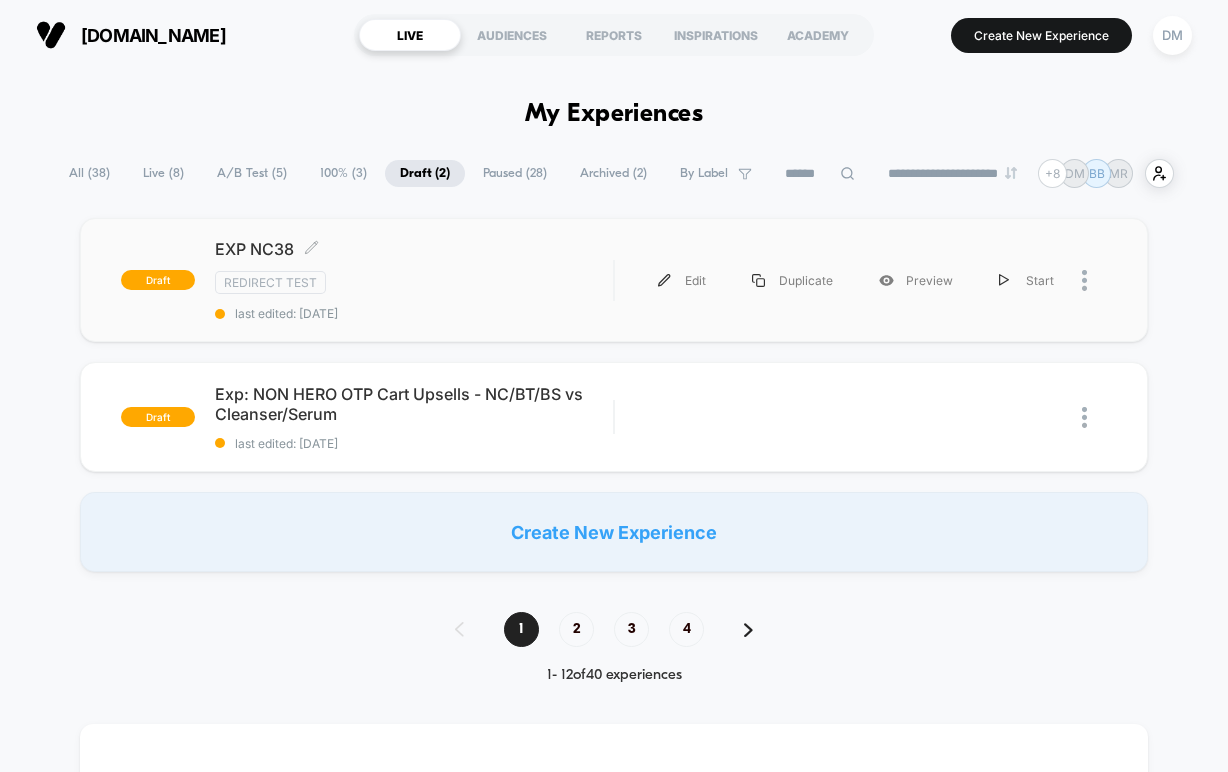 click on "Redirect Test" at bounding box center [414, 282] 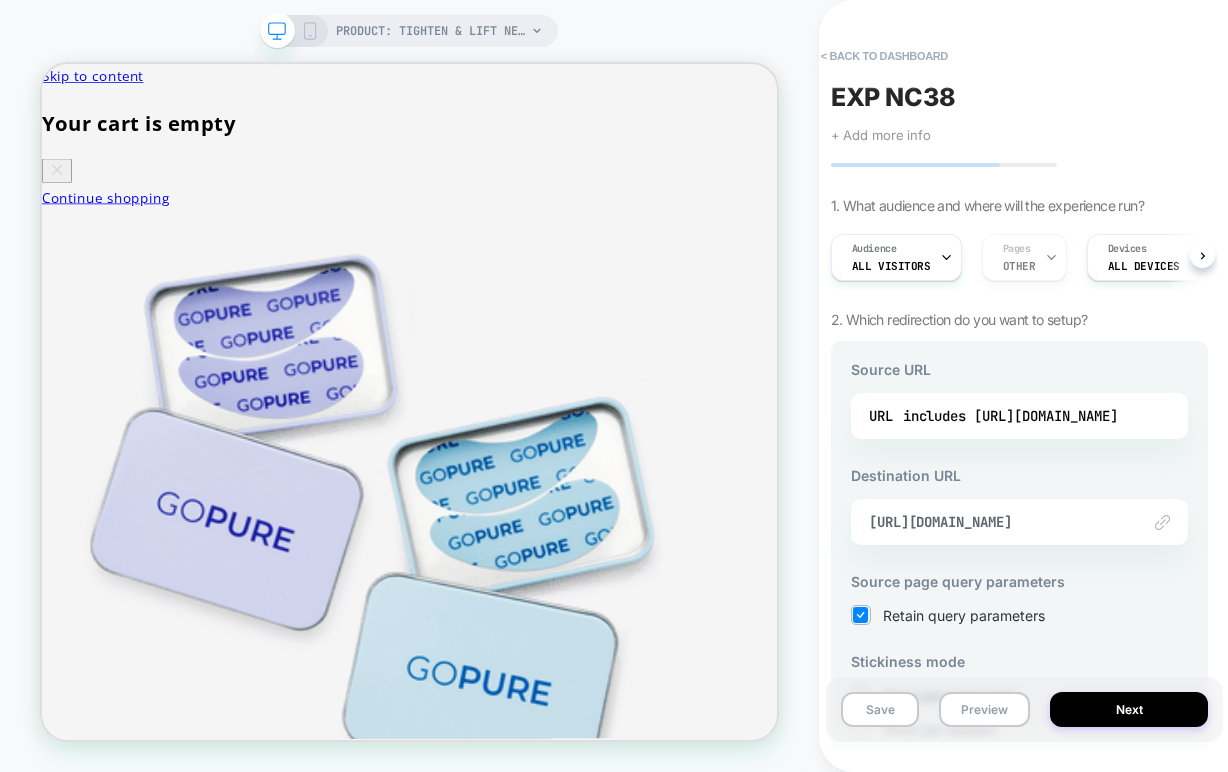 scroll, scrollTop: 0, scrollLeft: 0, axis: both 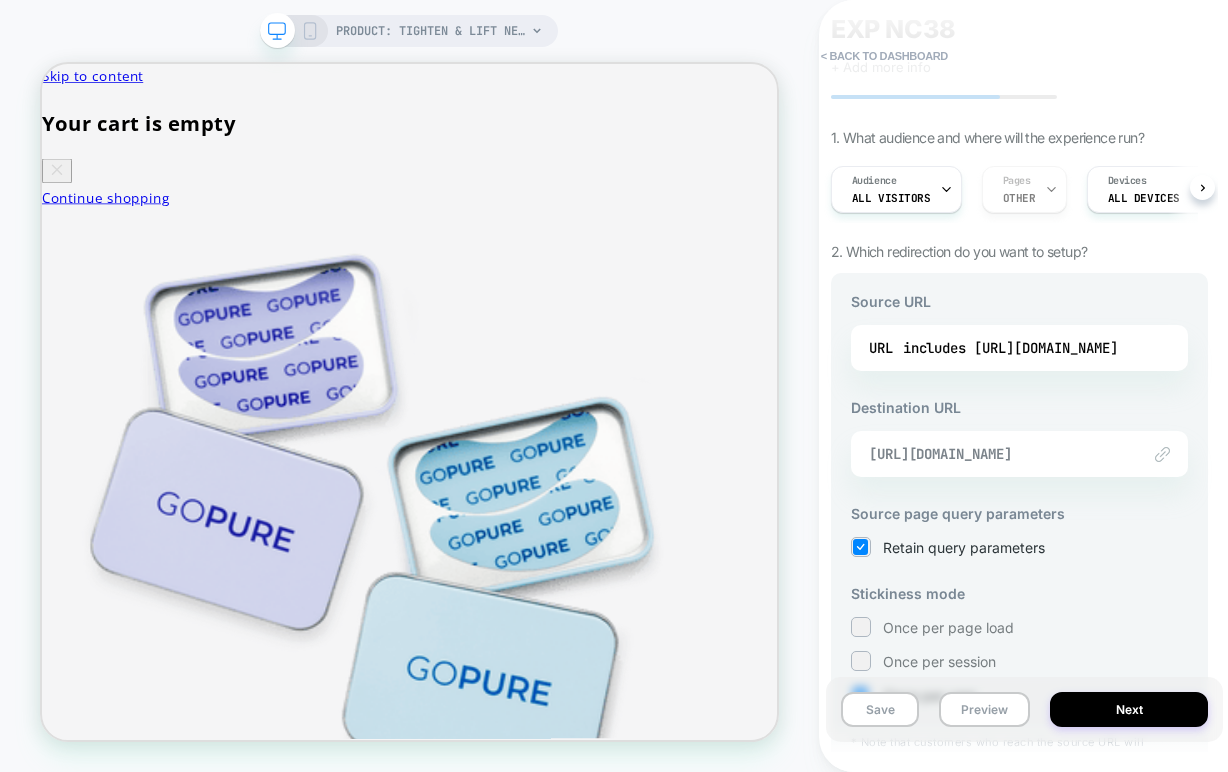 click on "[URL][DOMAIN_NAME]" at bounding box center [994, 454] 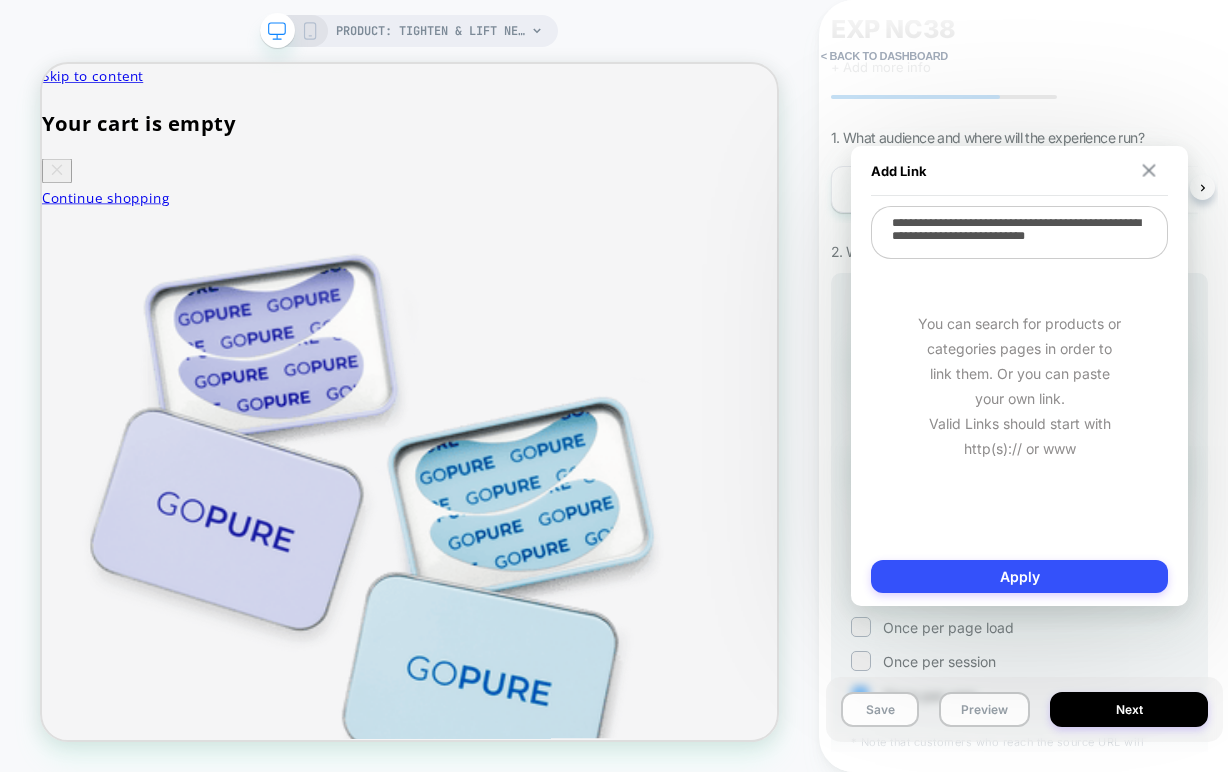 scroll, scrollTop: 0, scrollLeft: 4, axis: horizontal 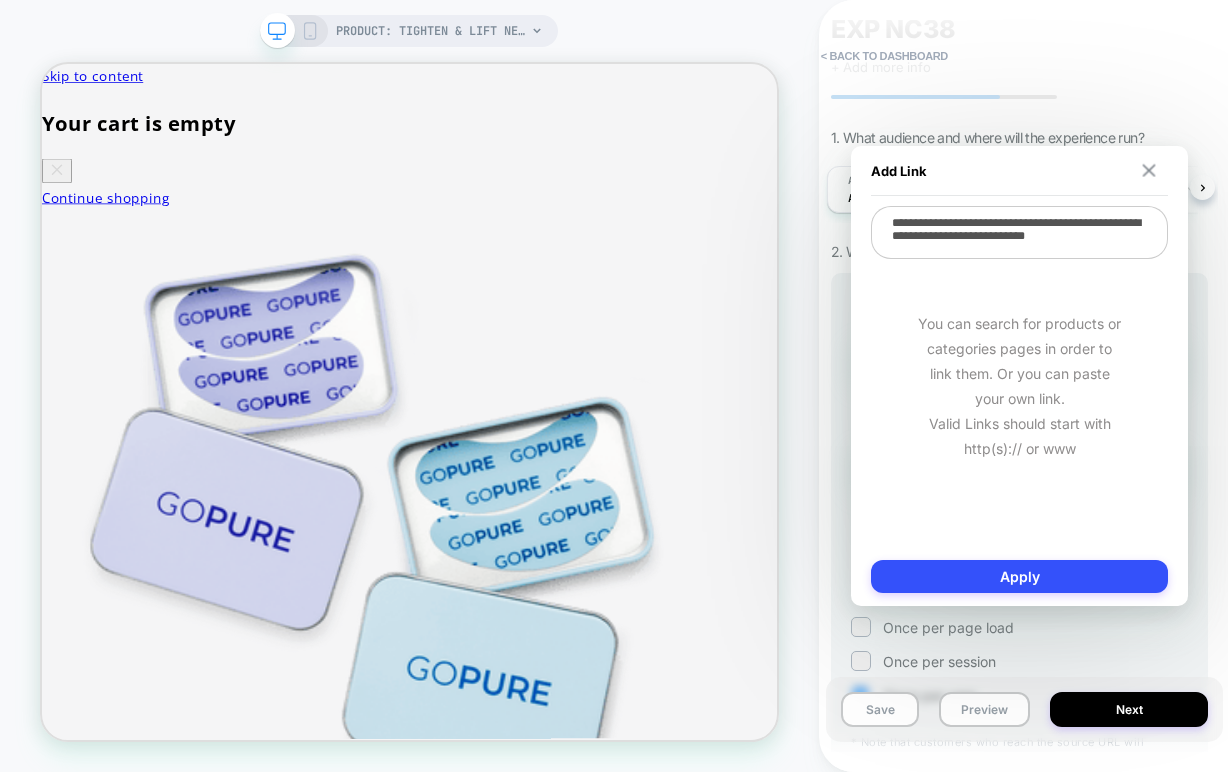 click at bounding box center [1149, 170] 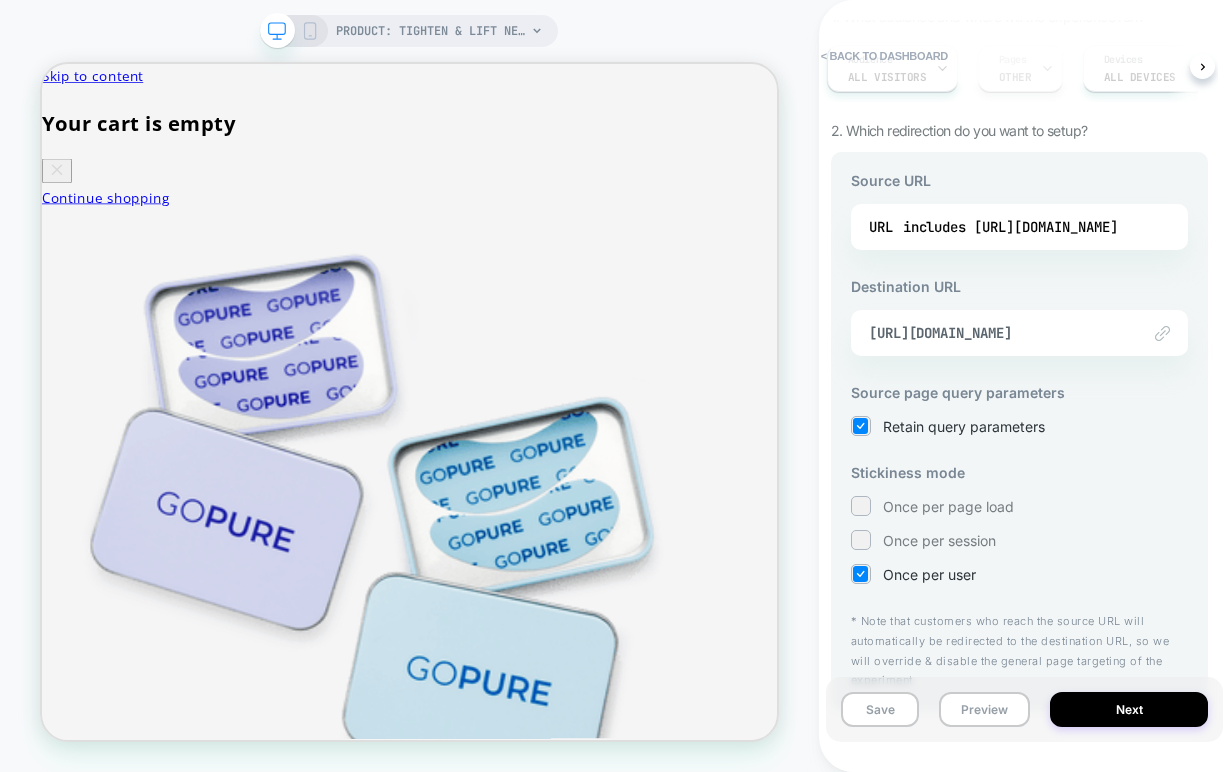 scroll, scrollTop: 210, scrollLeft: 0, axis: vertical 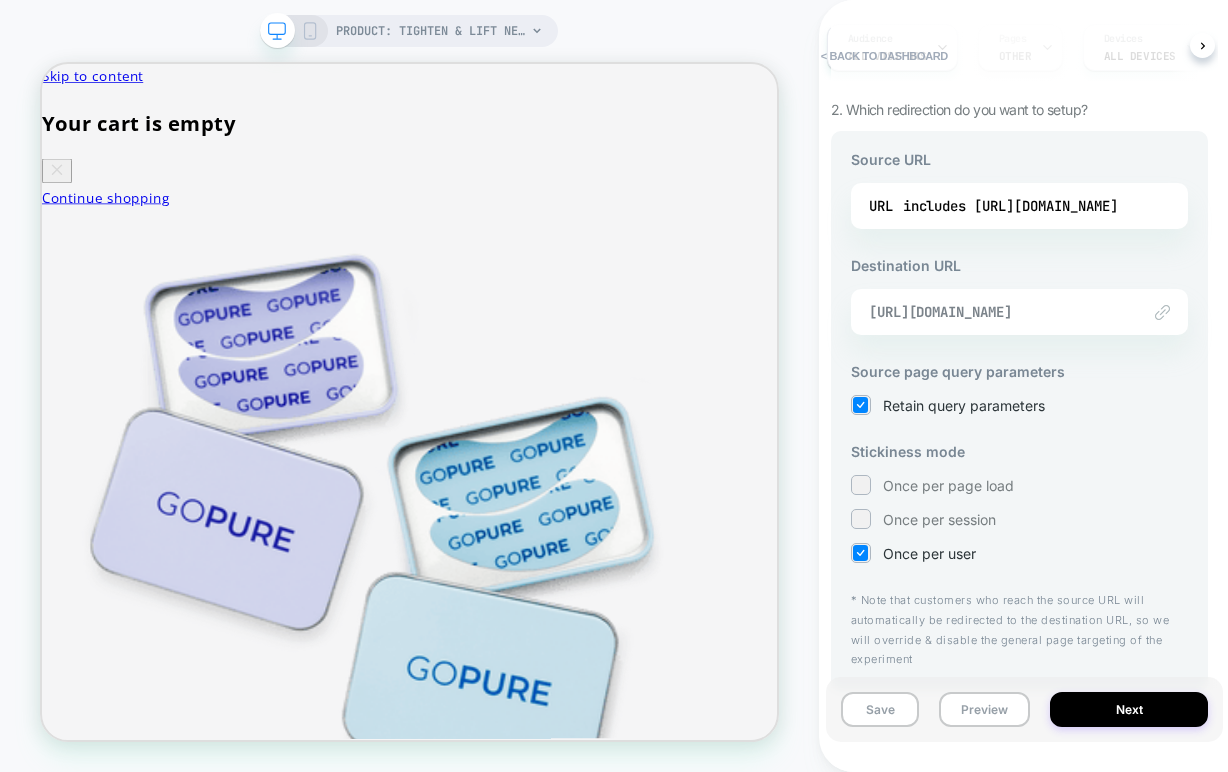 click on "[URL][DOMAIN_NAME]" at bounding box center (994, 312) 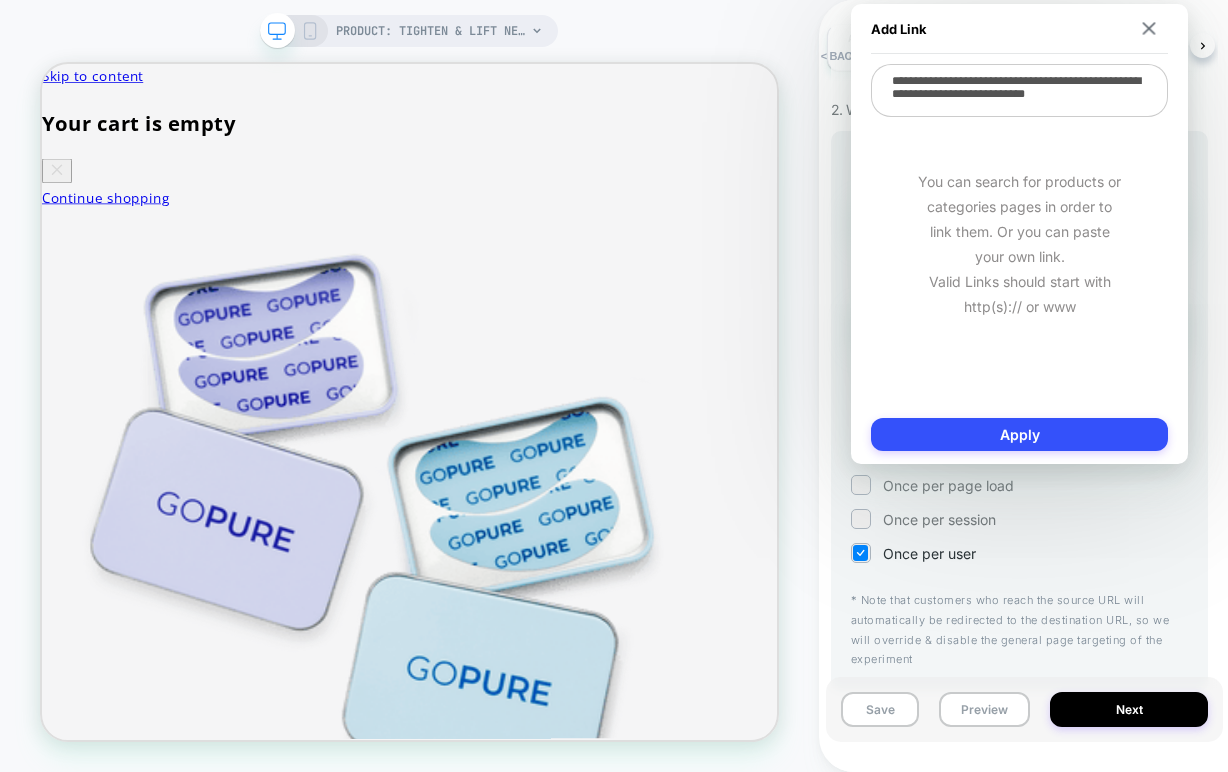 drag, startPoint x: 1015, startPoint y: 107, endPoint x: 900, endPoint y: 69, distance: 121.11565 